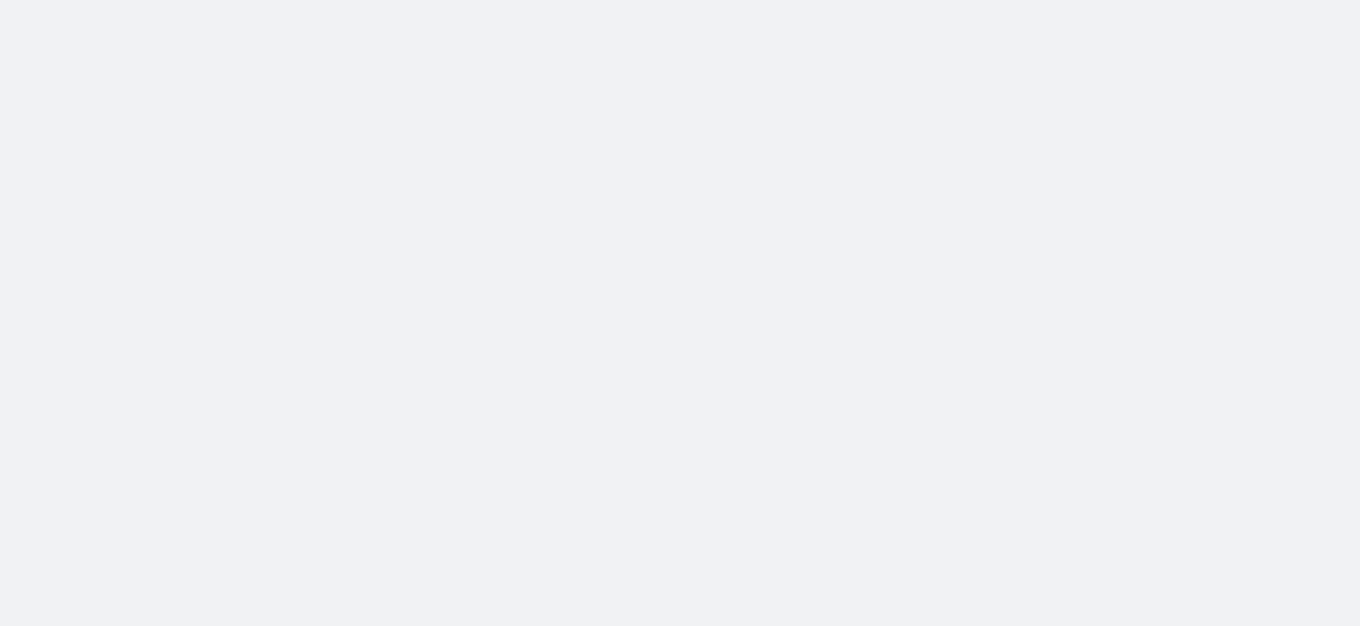 scroll, scrollTop: 0, scrollLeft: 0, axis: both 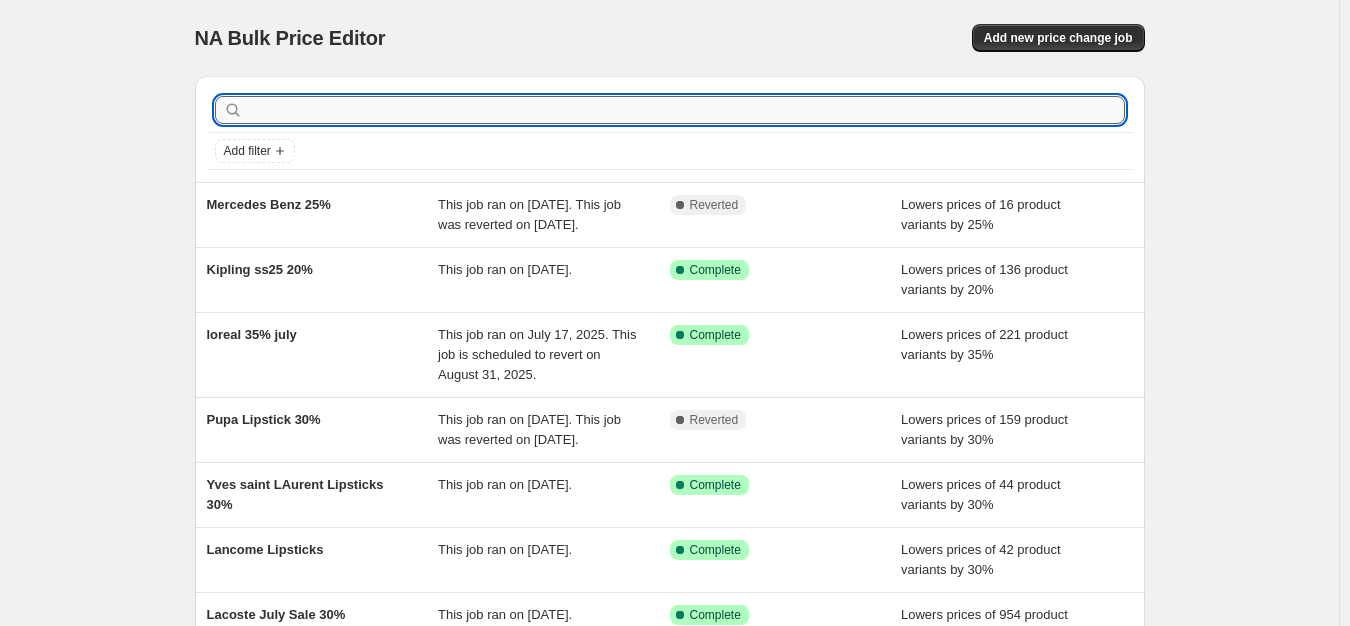 click at bounding box center [686, 110] 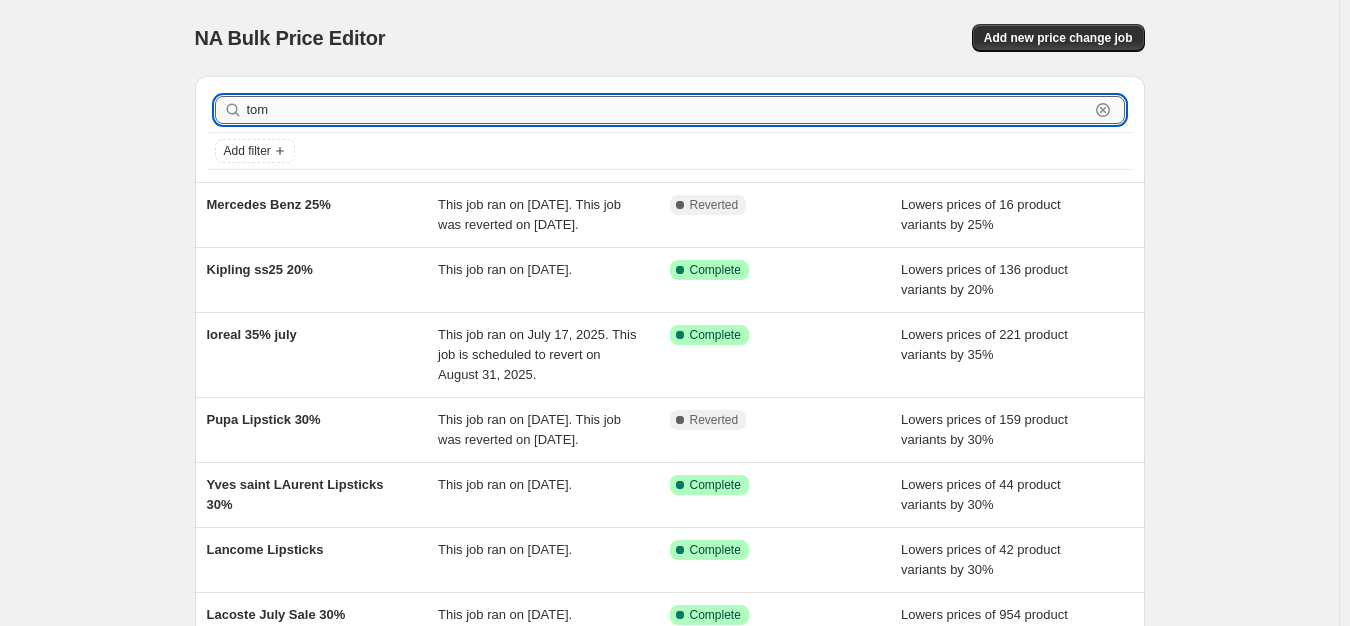 type on "tom f" 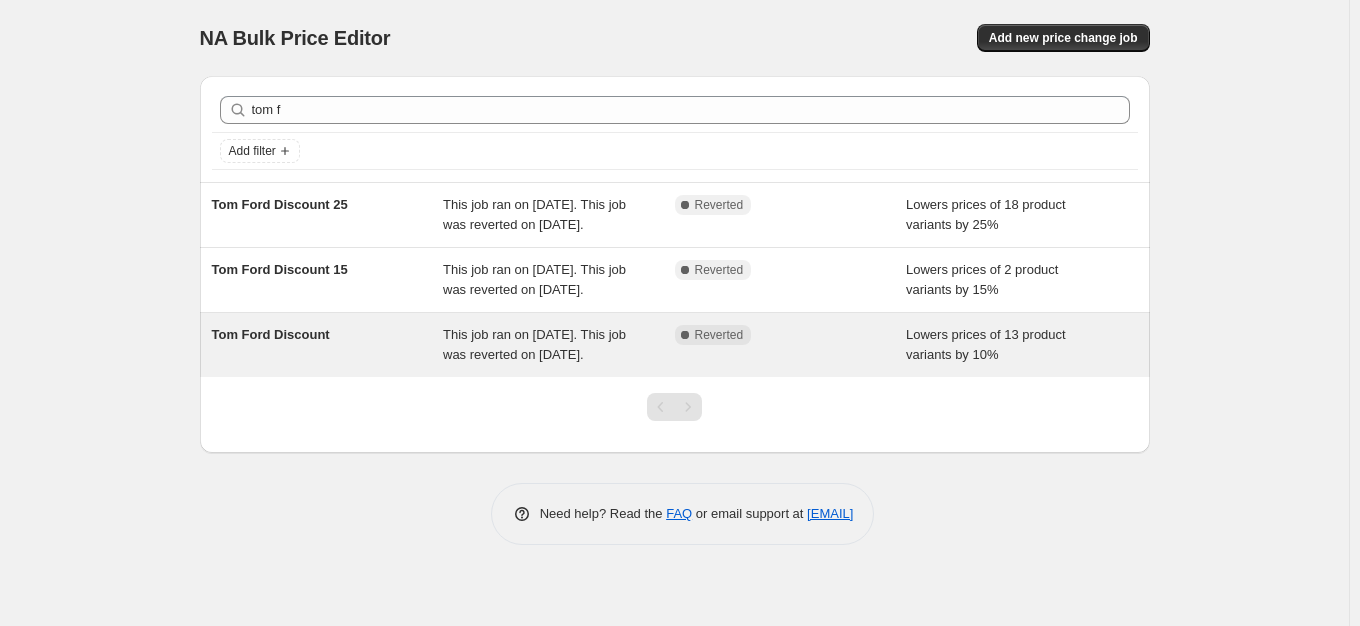 click on "Tom Ford Discount" at bounding box center (328, 345) 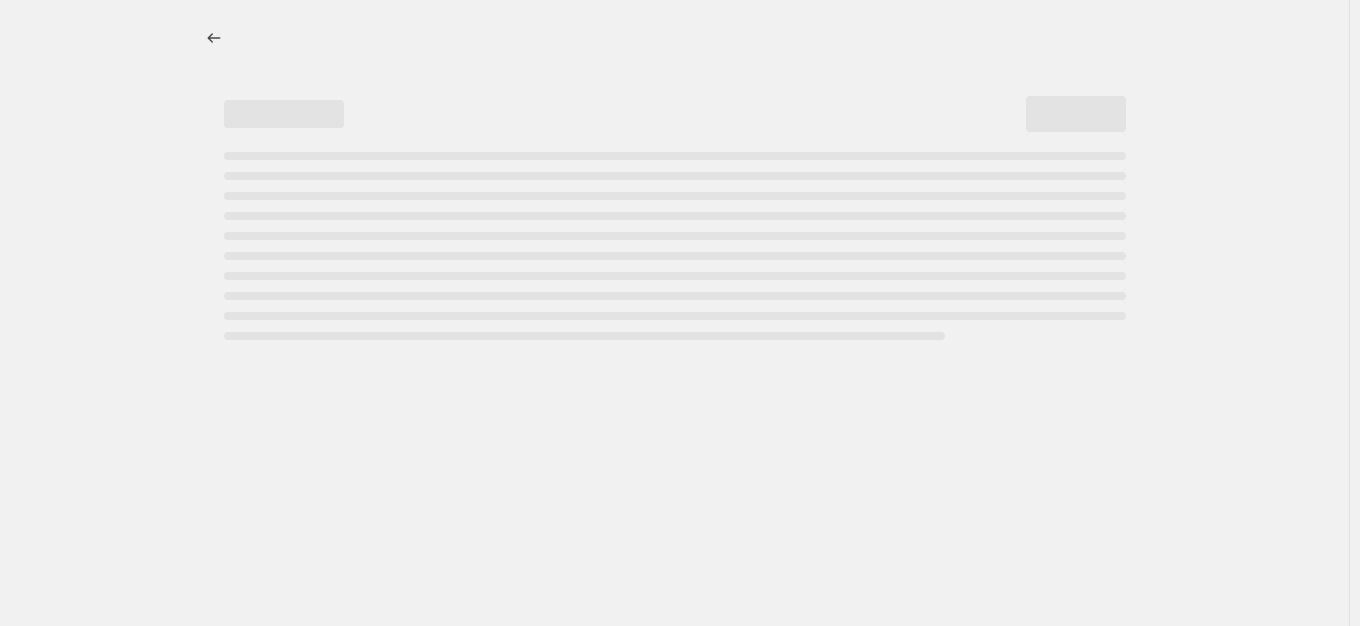 select on "percentage" 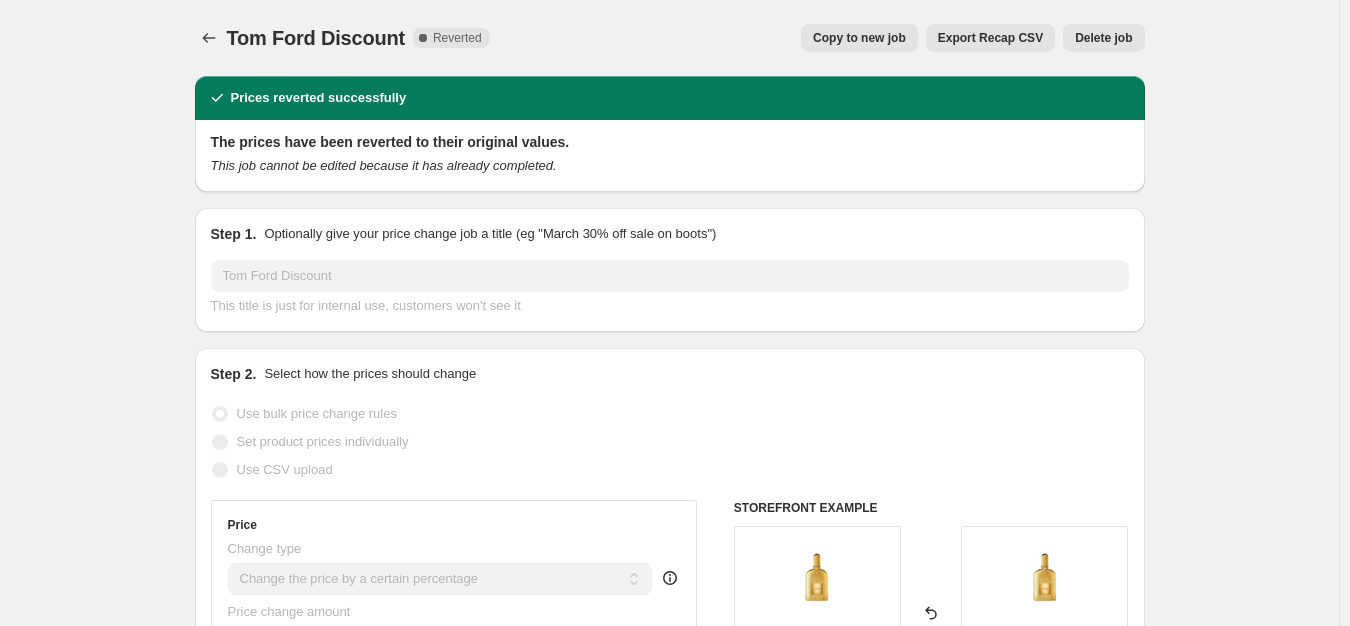 click on "Copy to new job" at bounding box center [859, 38] 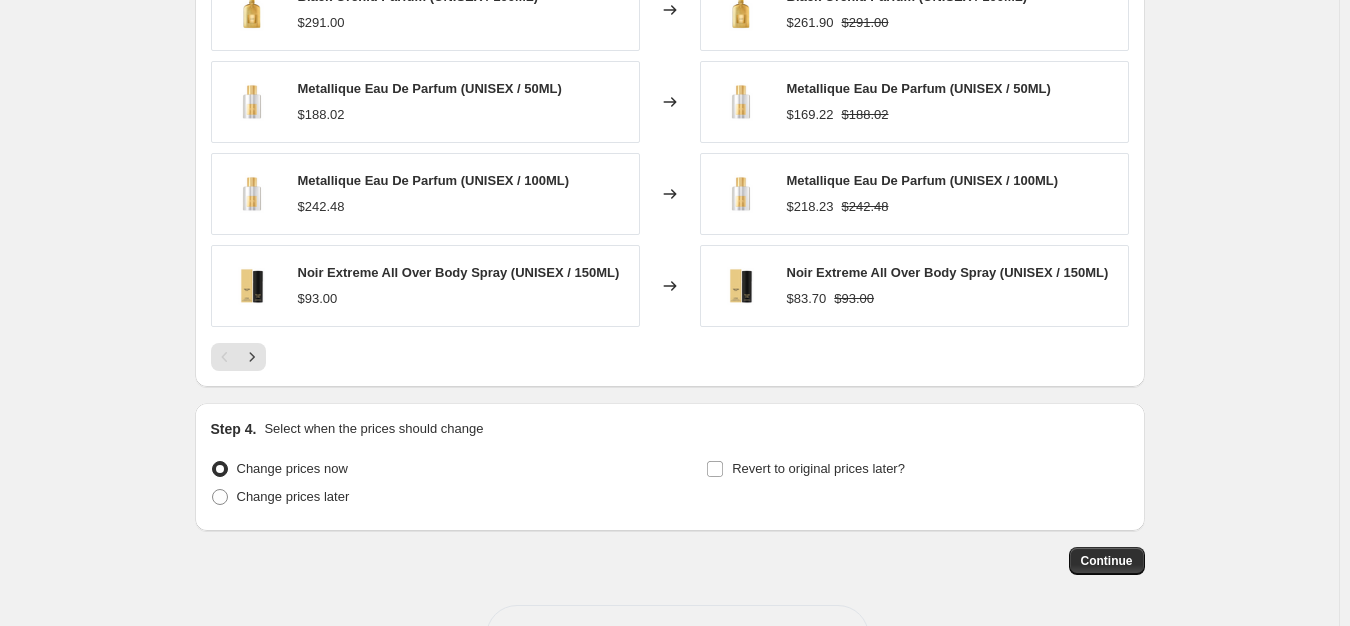 scroll, scrollTop: 1599, scrollLeft: 0, axis: vertical 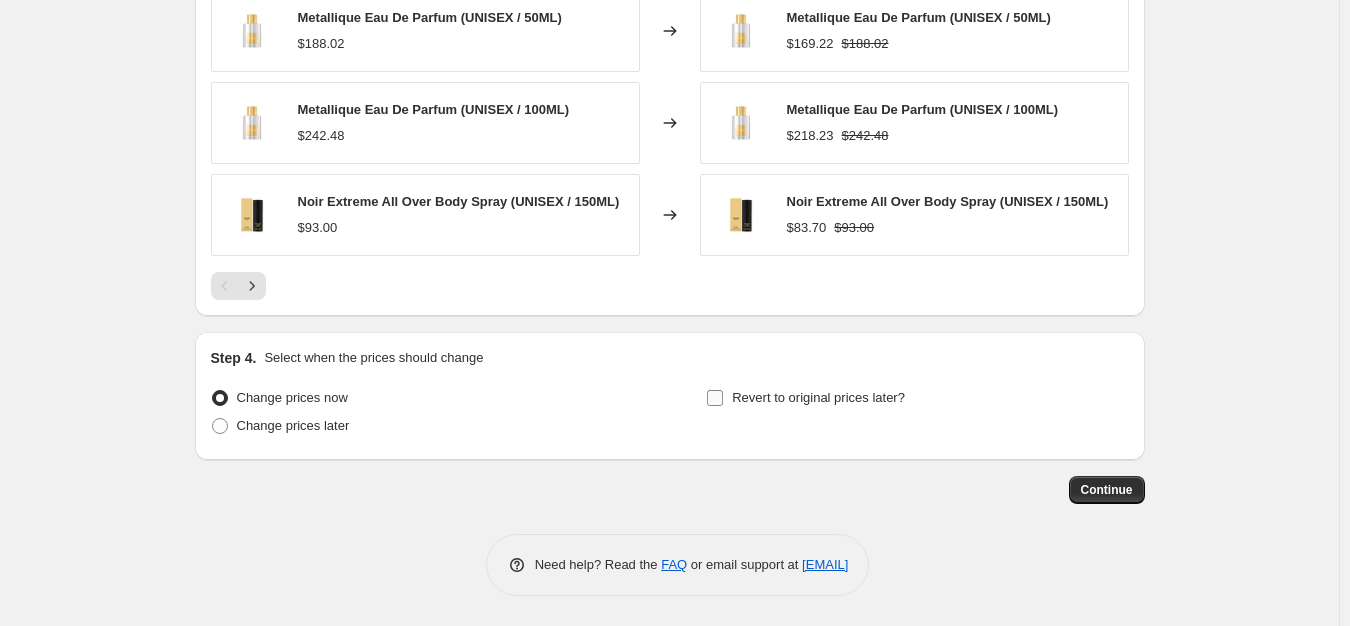 click on "Revert to original prices later?" at bounding box center [818, 397] 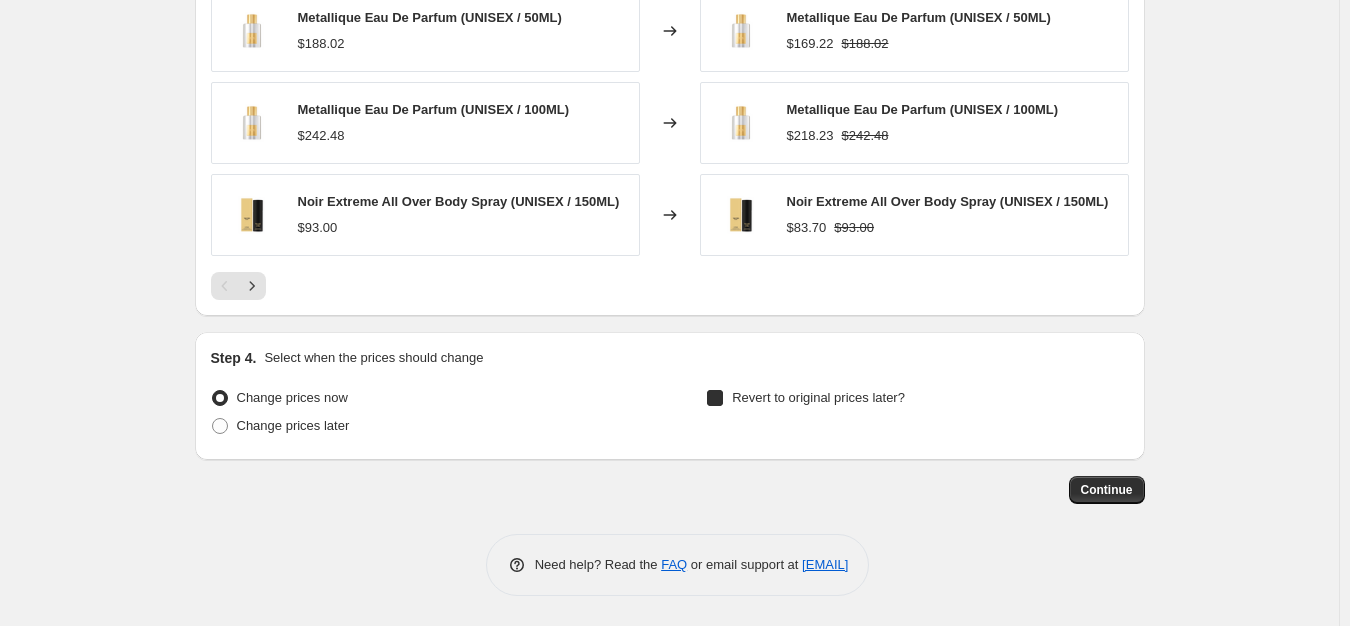 checkbox on "true" 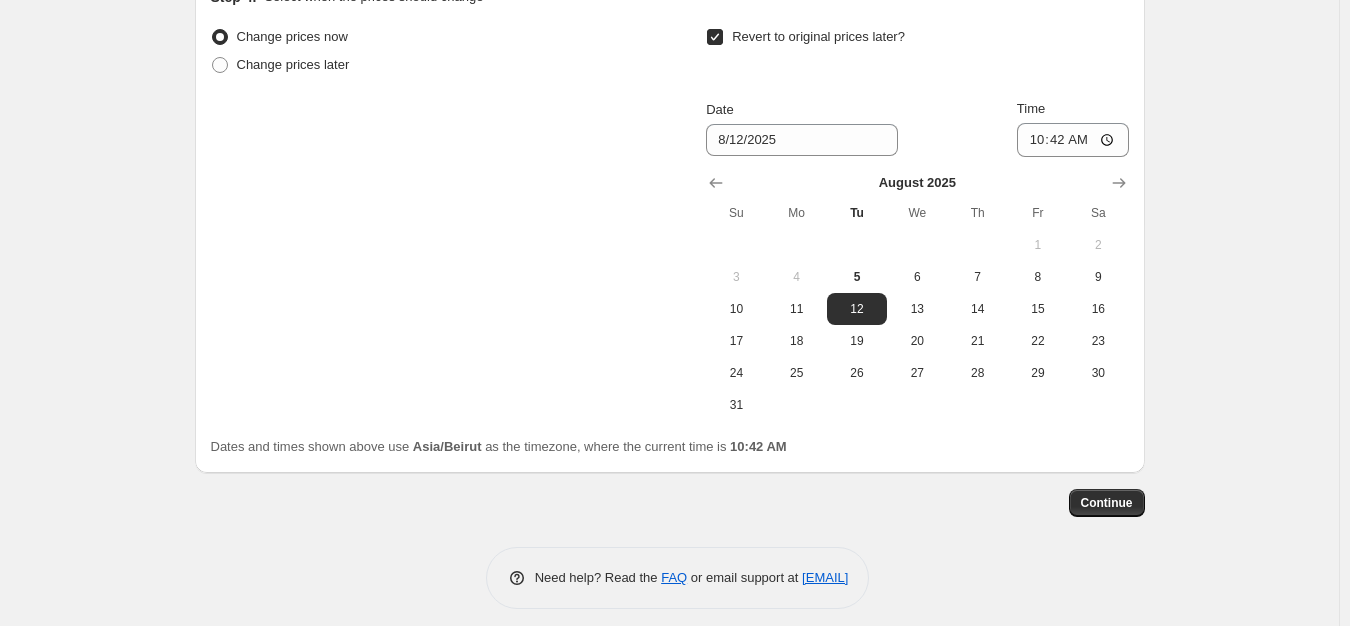 scroll, scrollTop: 1973, scrollLeft: 0, axis: vertical 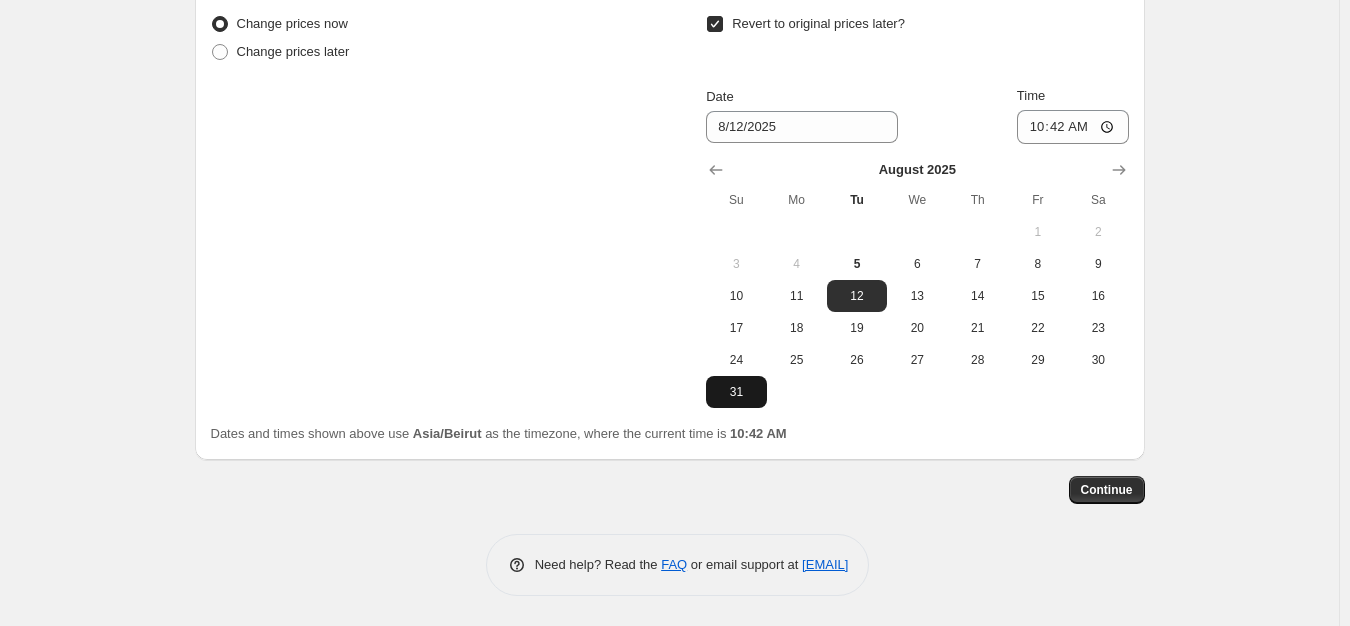 click on "31" at bounding box center [736, 392] 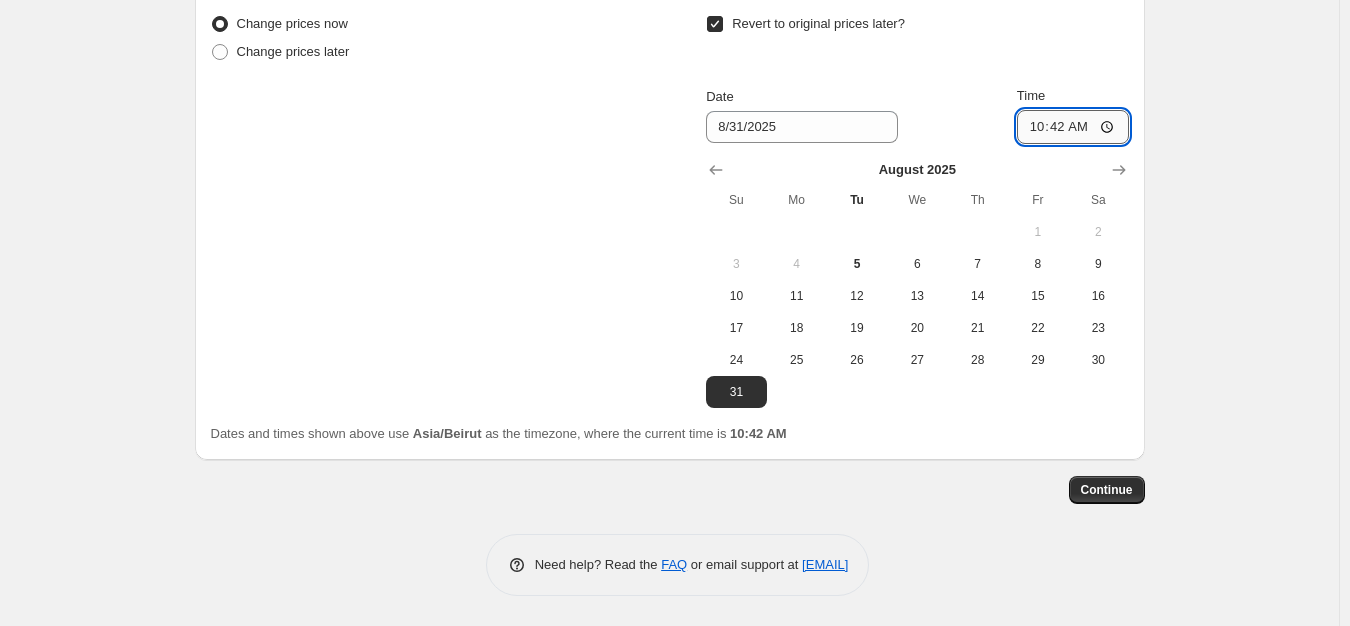 click on "10:42" at bounding box center (1073, 127) 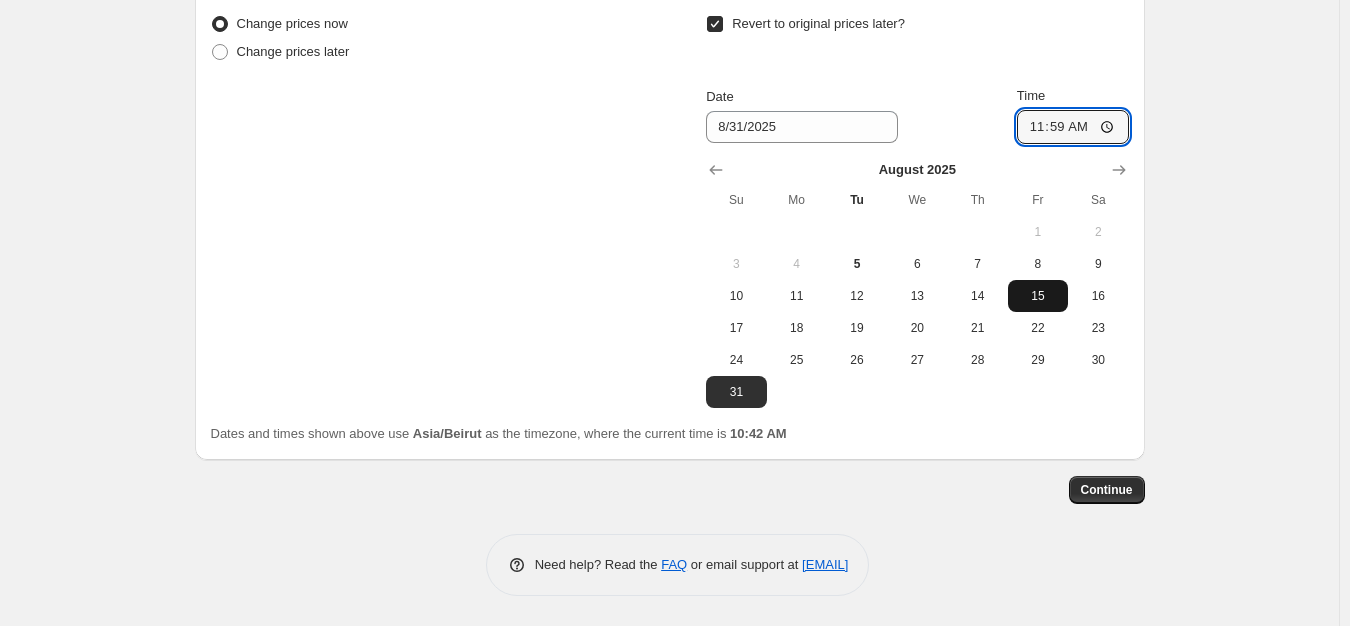 type on "23:59" 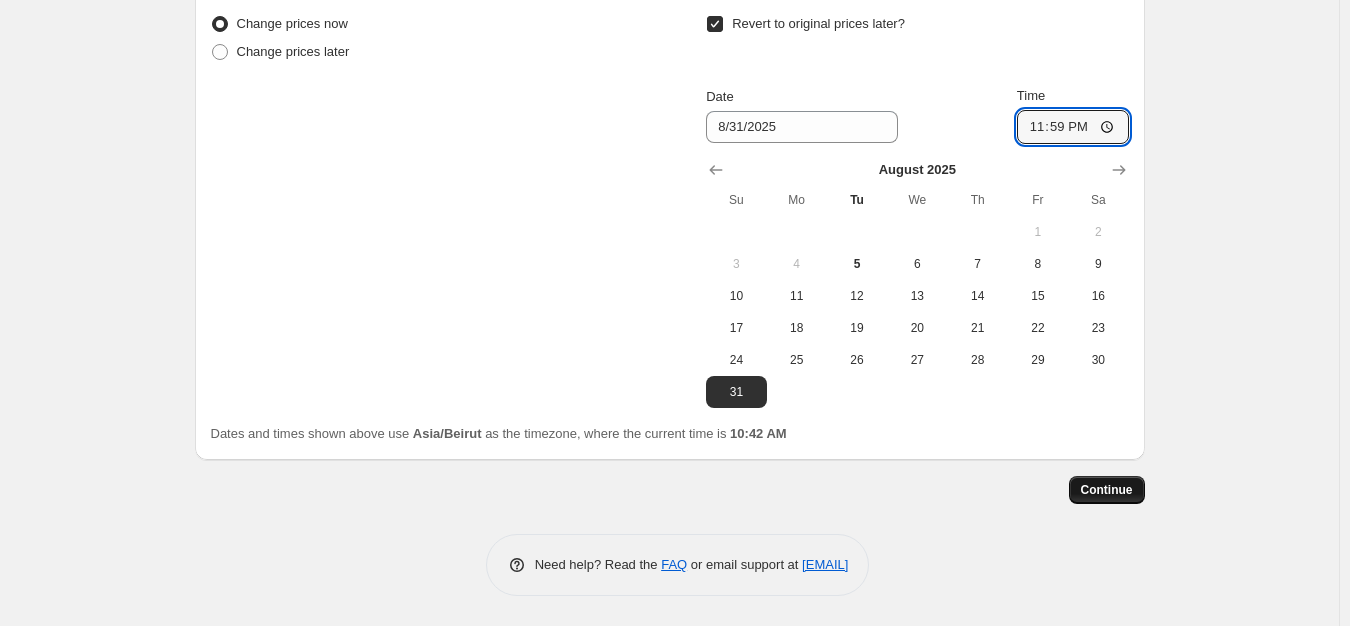 click on "Continue" at bounding box center (1107, 490) 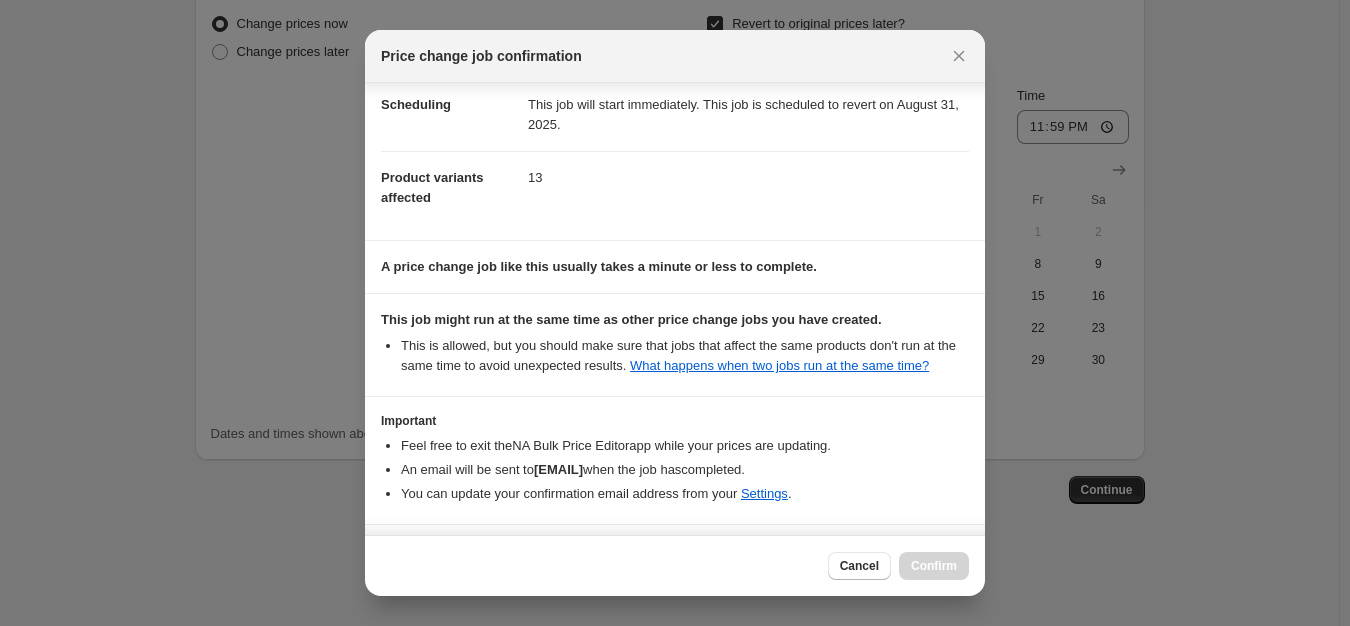 scroll, scrollTop: 236, scrollLeft: 0, axis: vertical 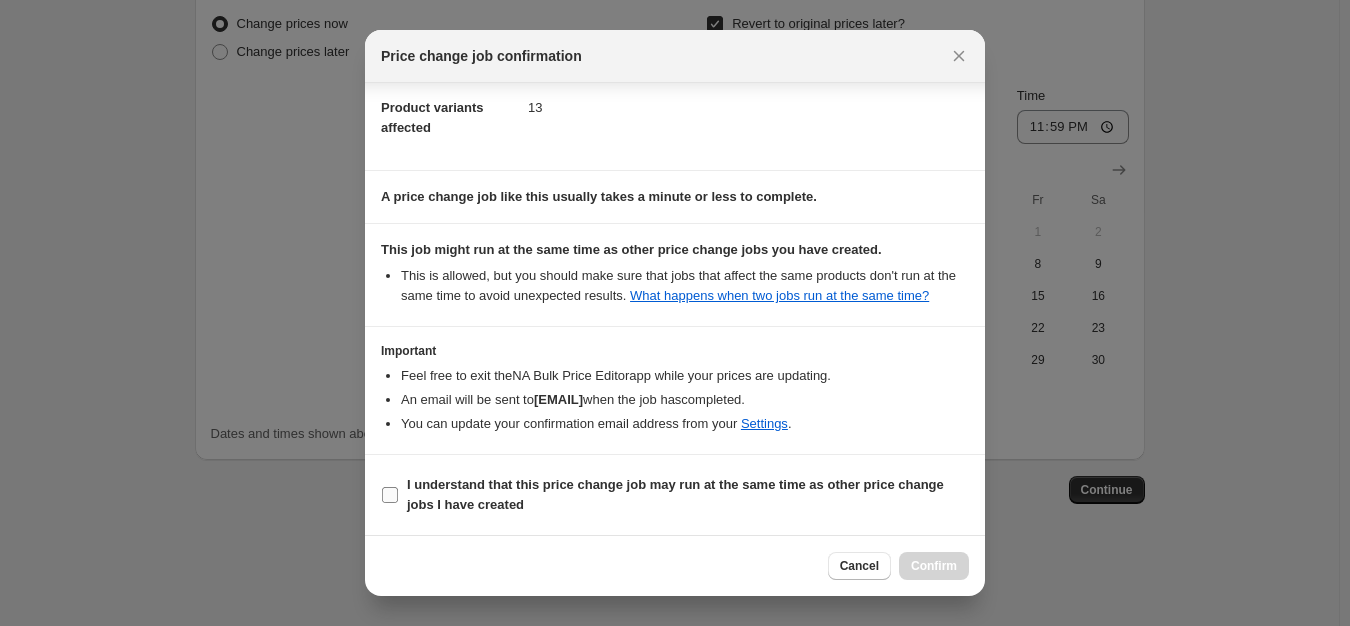click on "I understand that this price change job may run at the same time as other price change jobs I have created" at bounding box center (675, 494) 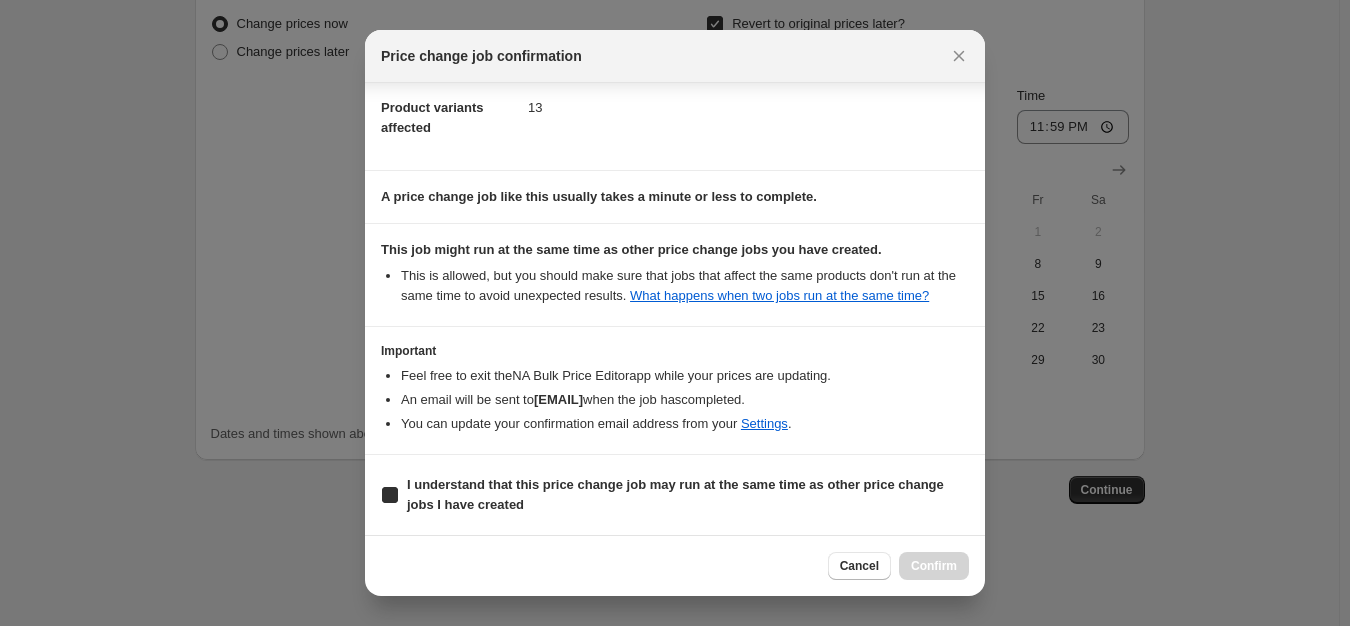 checkbox on "true" 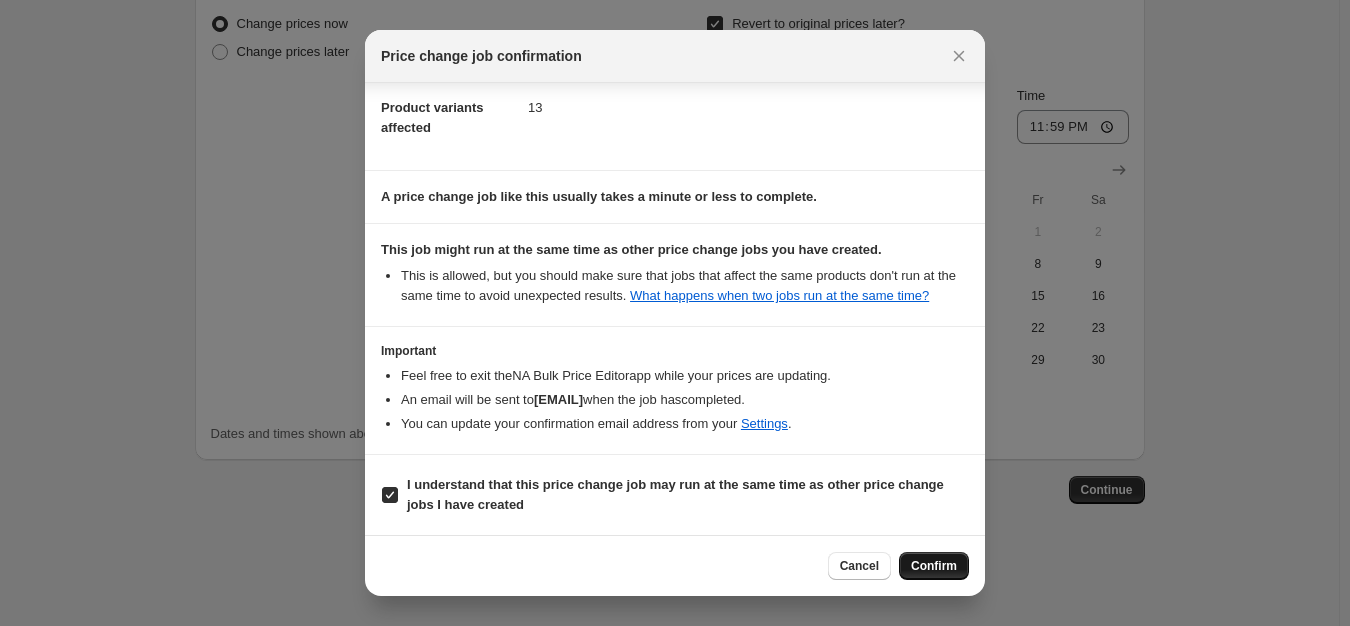 click on "Confirm" at bounding box center [934, 566] 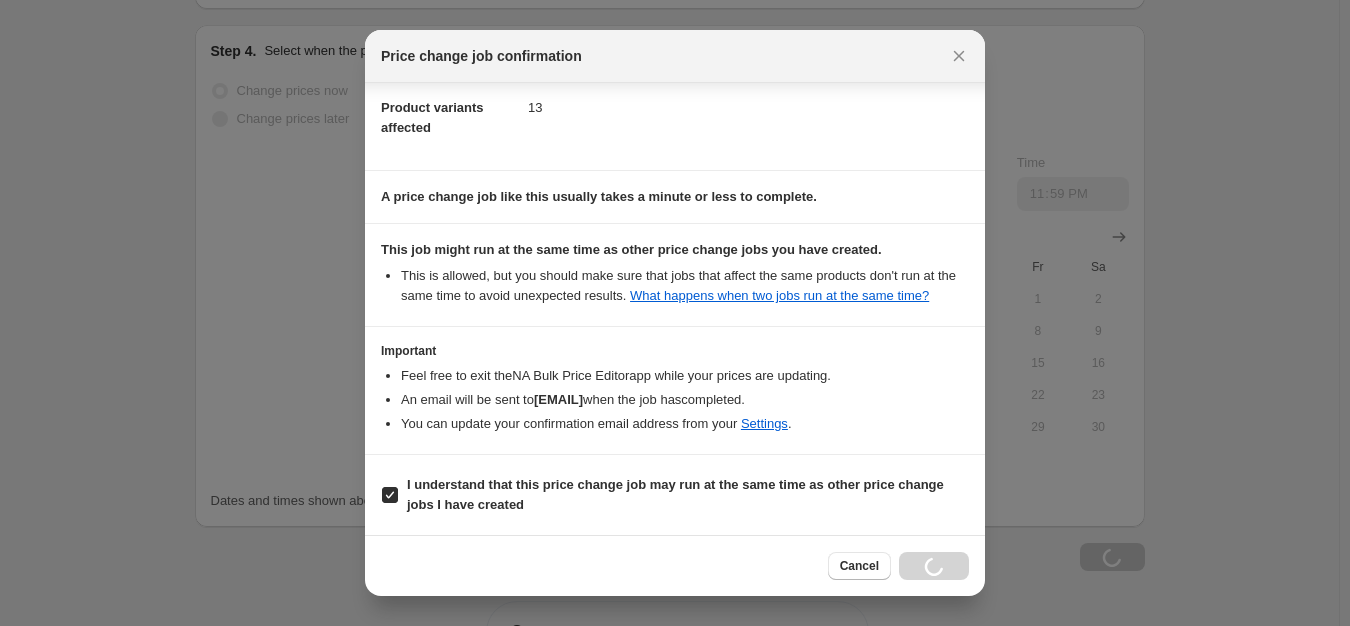 scroll, scrollTop: 2041, scrollLeft: 0, axis: vertical 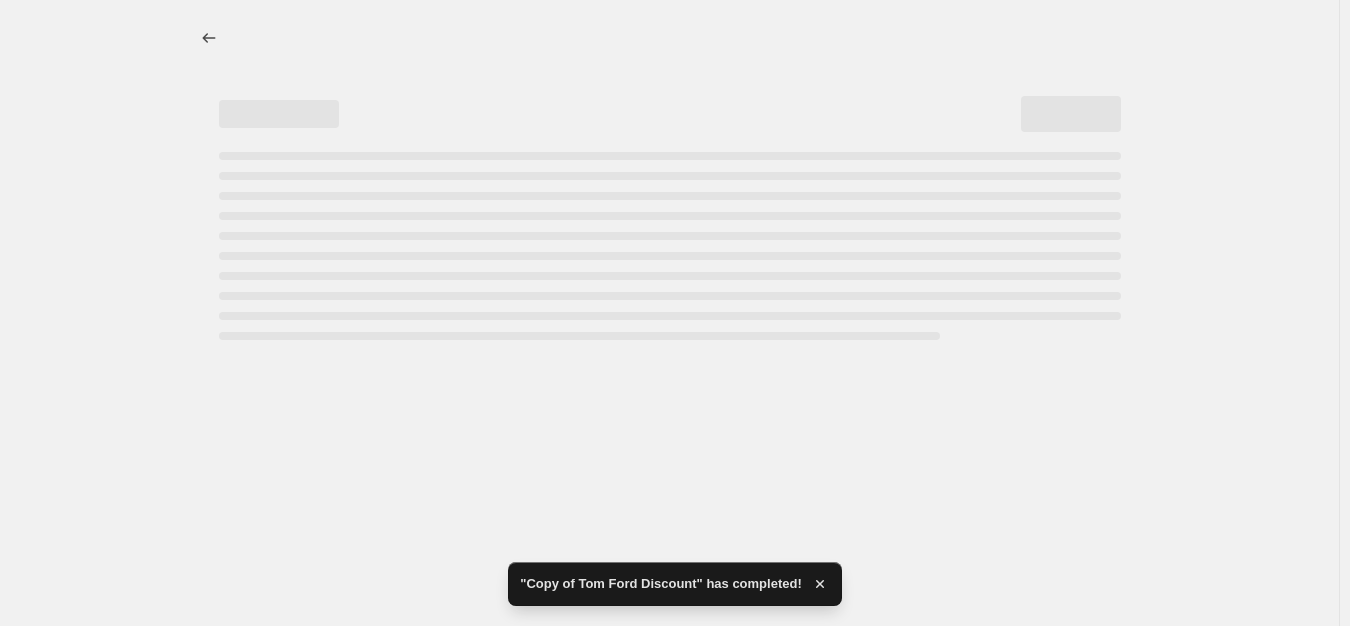 select on "percentage" 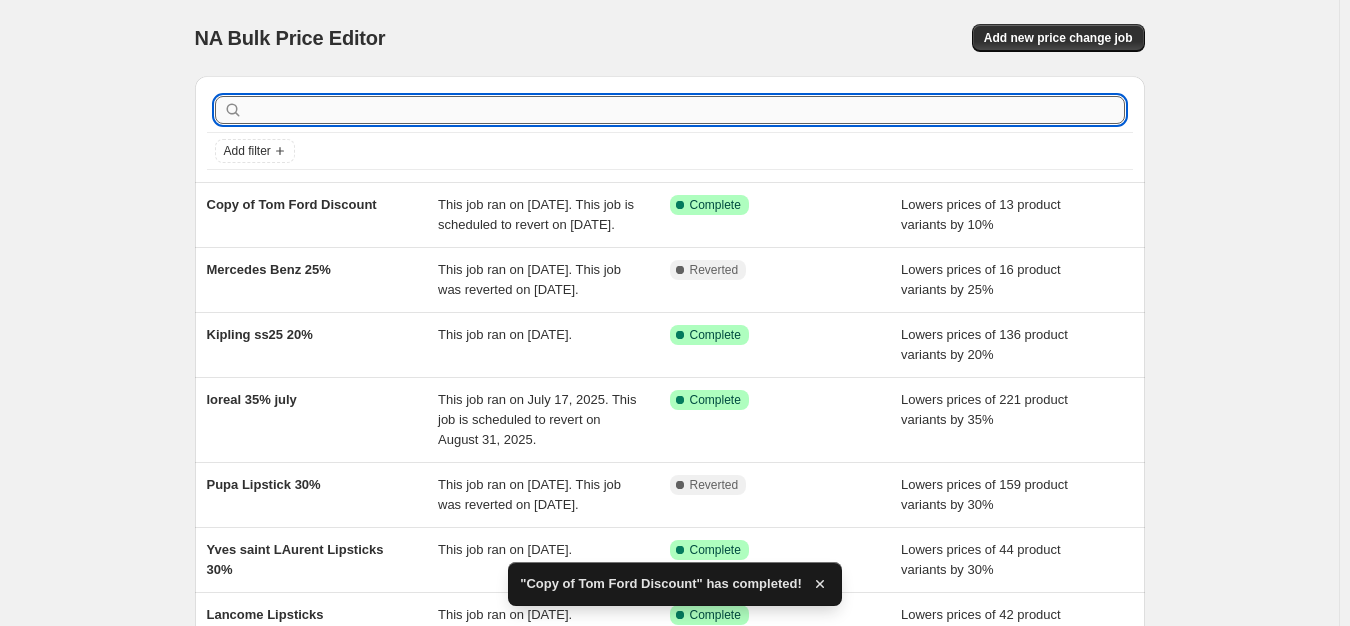 drag, startPoint x: 411, startPoint y: 109, endPoint x: 458, endPoint y: 68, distance: 62.369865 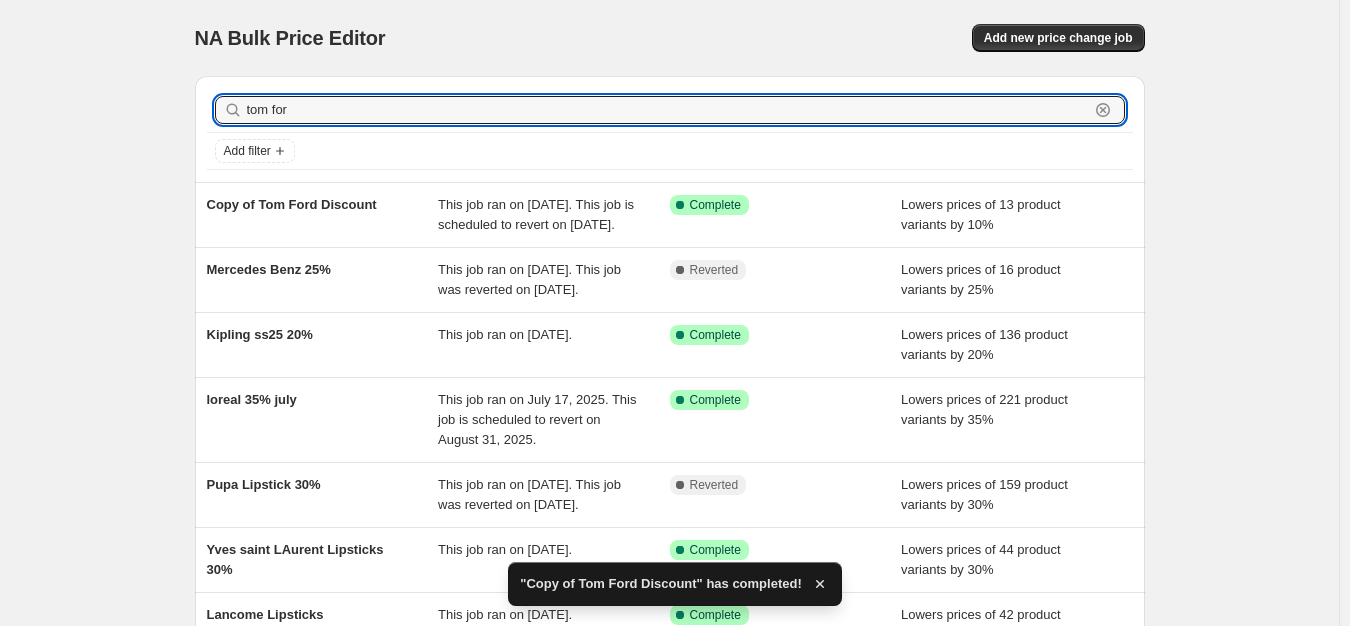 type on "tom ford" 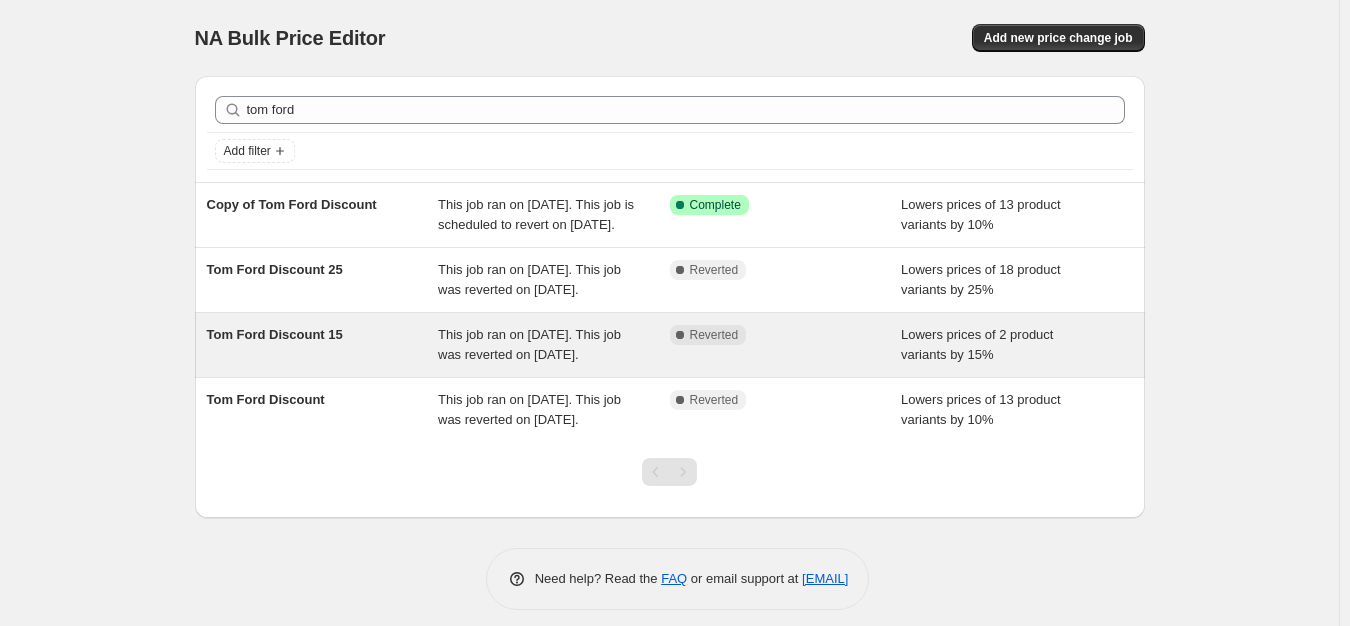 click on "Tom Ford Discount 15" at bounding box center (275, 334) 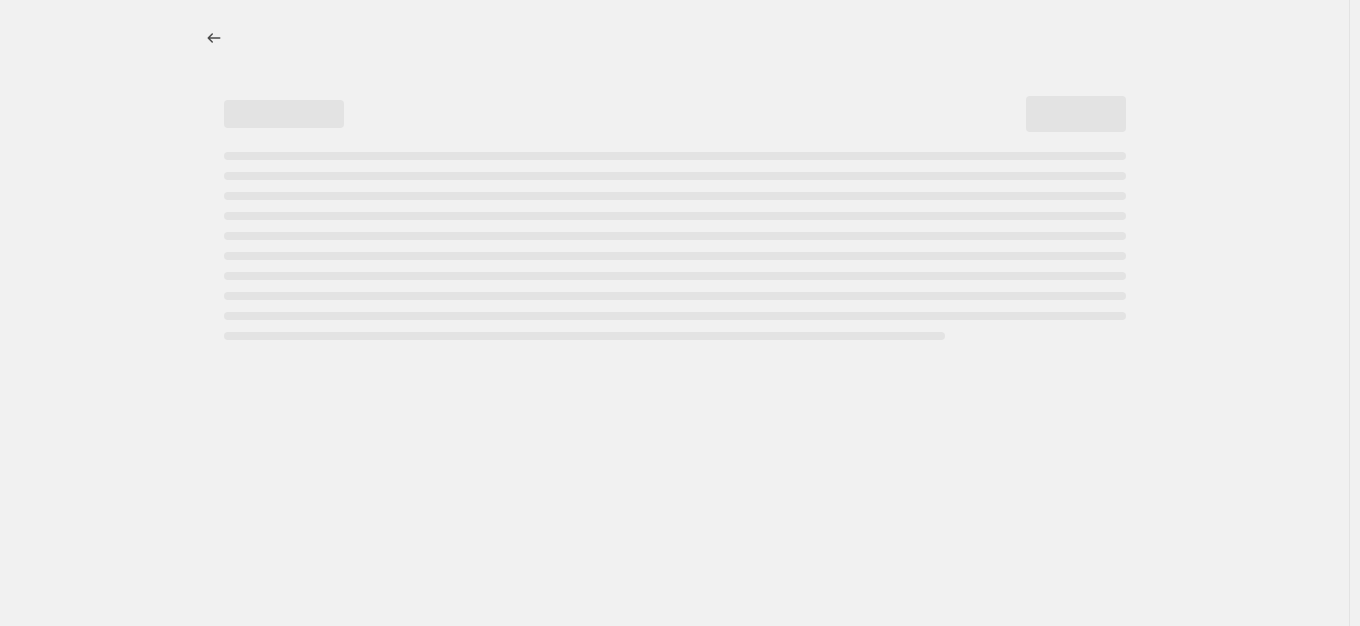 select on "percentage" 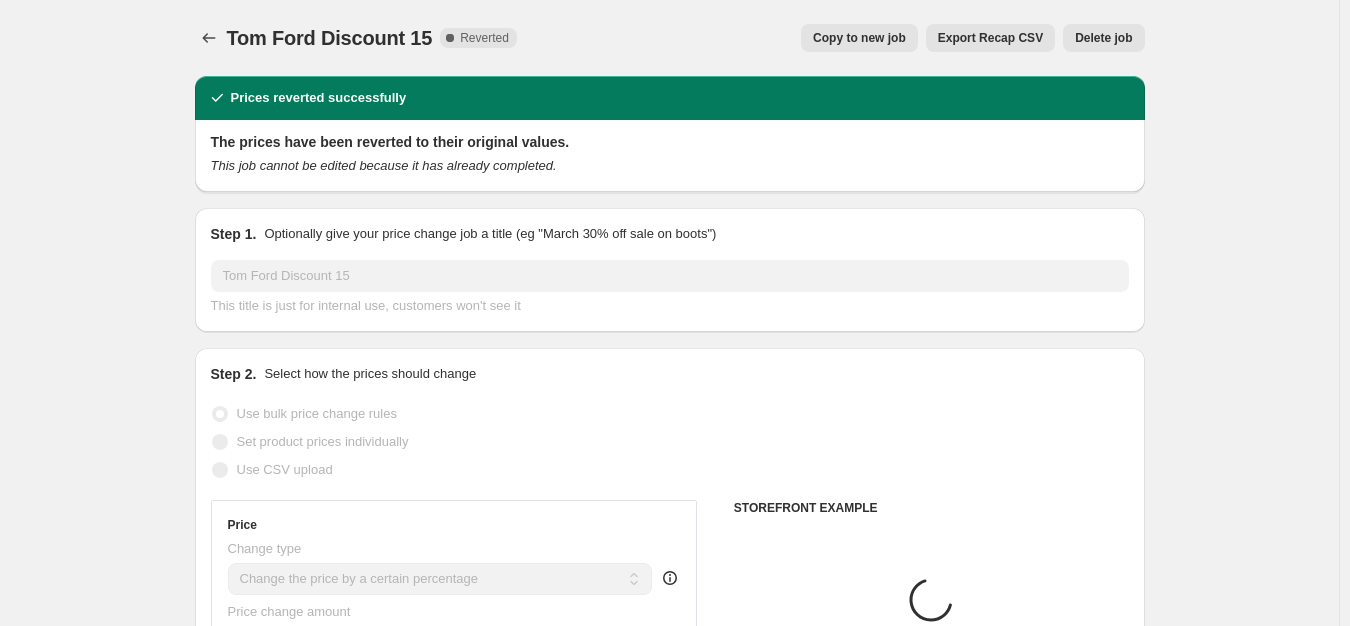 click on "Copy to new job" at bounding box center [859, 38] 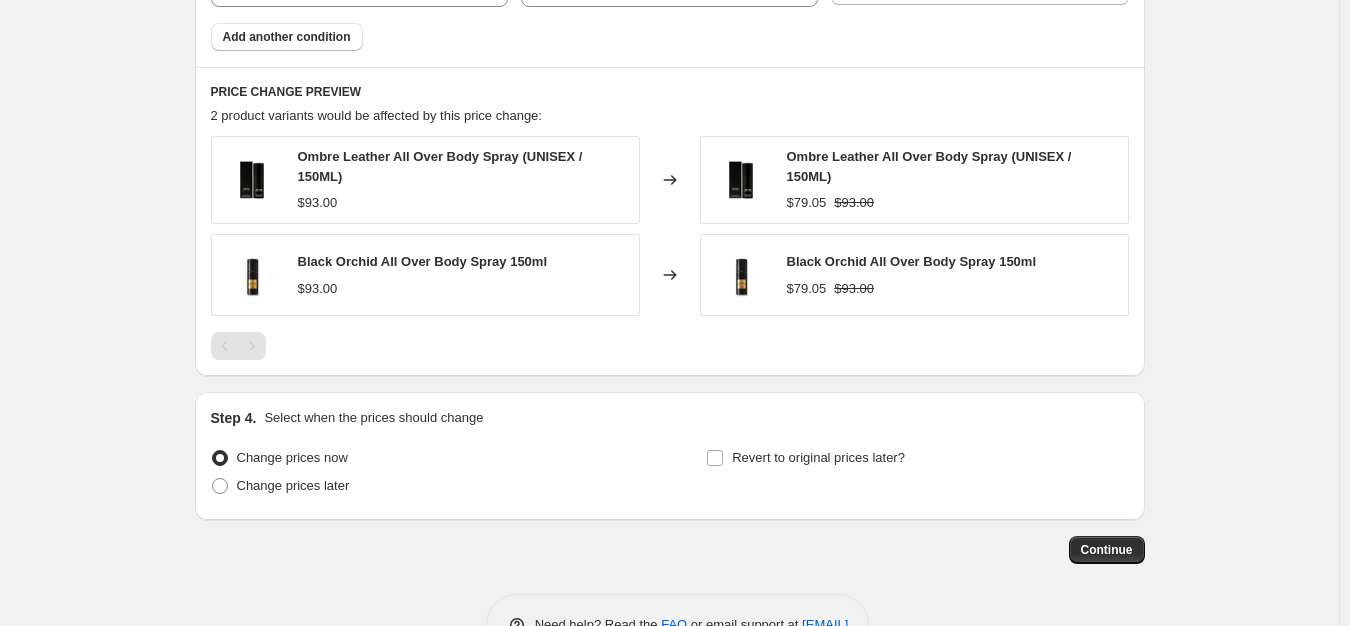 scroll, scrollTop: 1329, scrollLeft: 0, axis: vertical 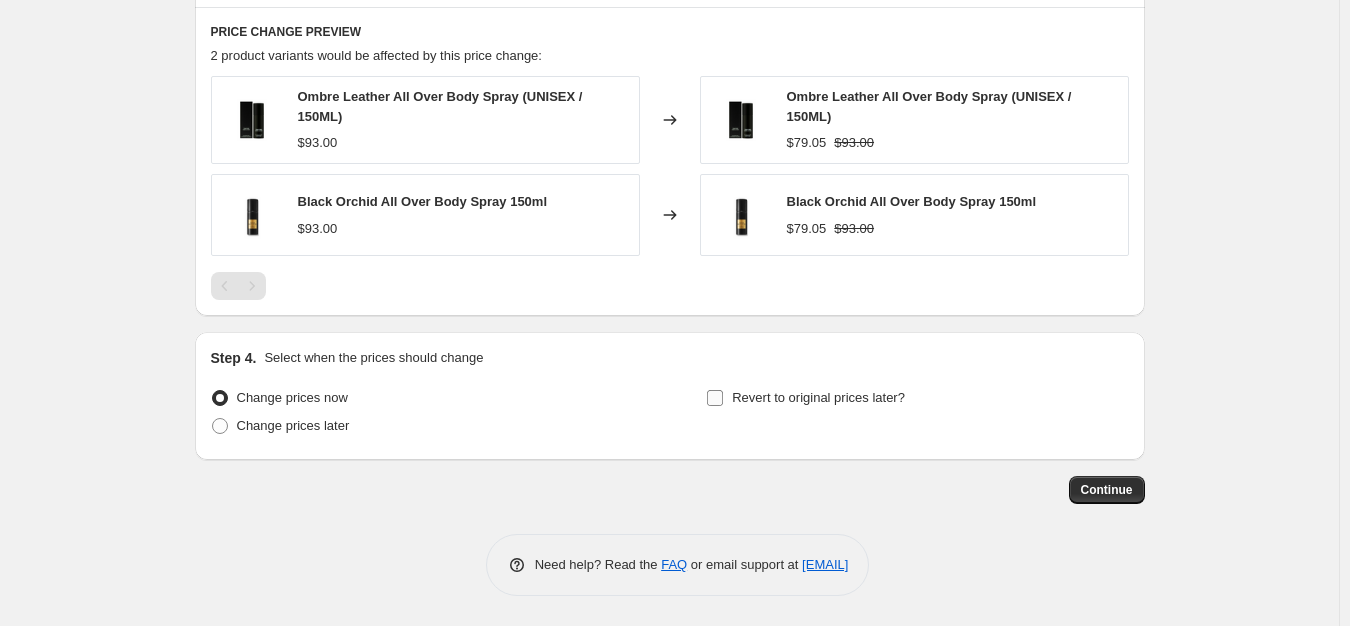 click on "Revert to original prices later?" at bounding box center [818, 397] 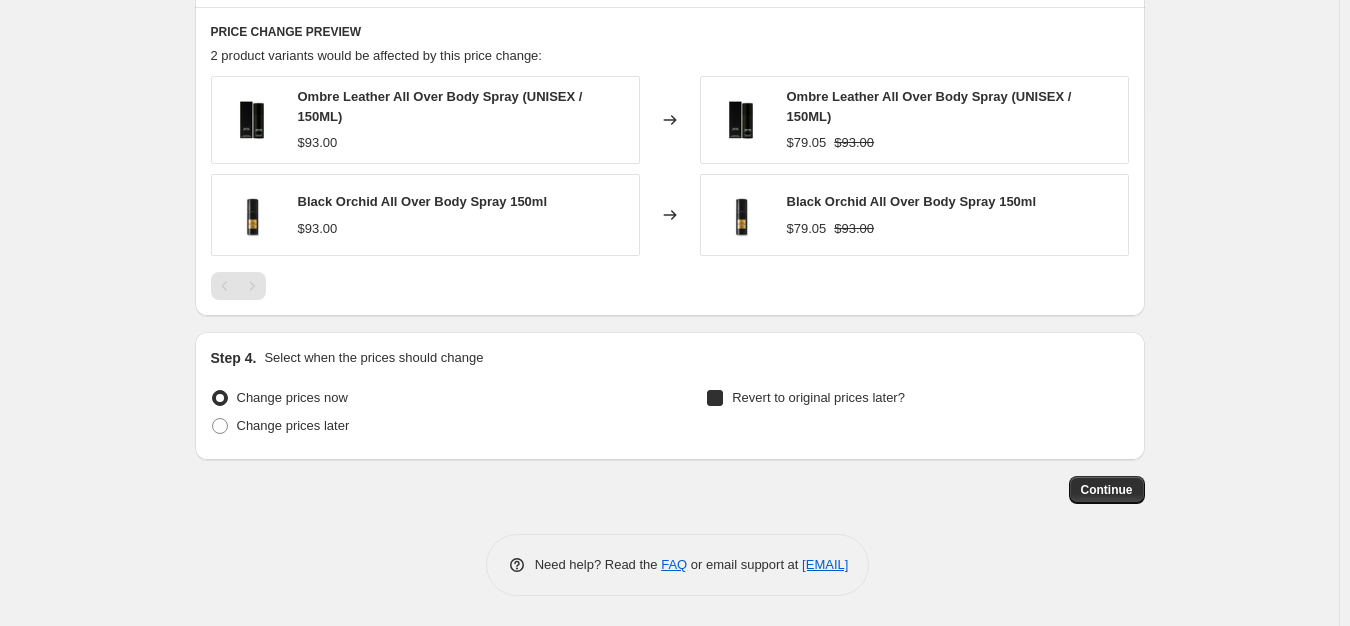 checkbox on "true" 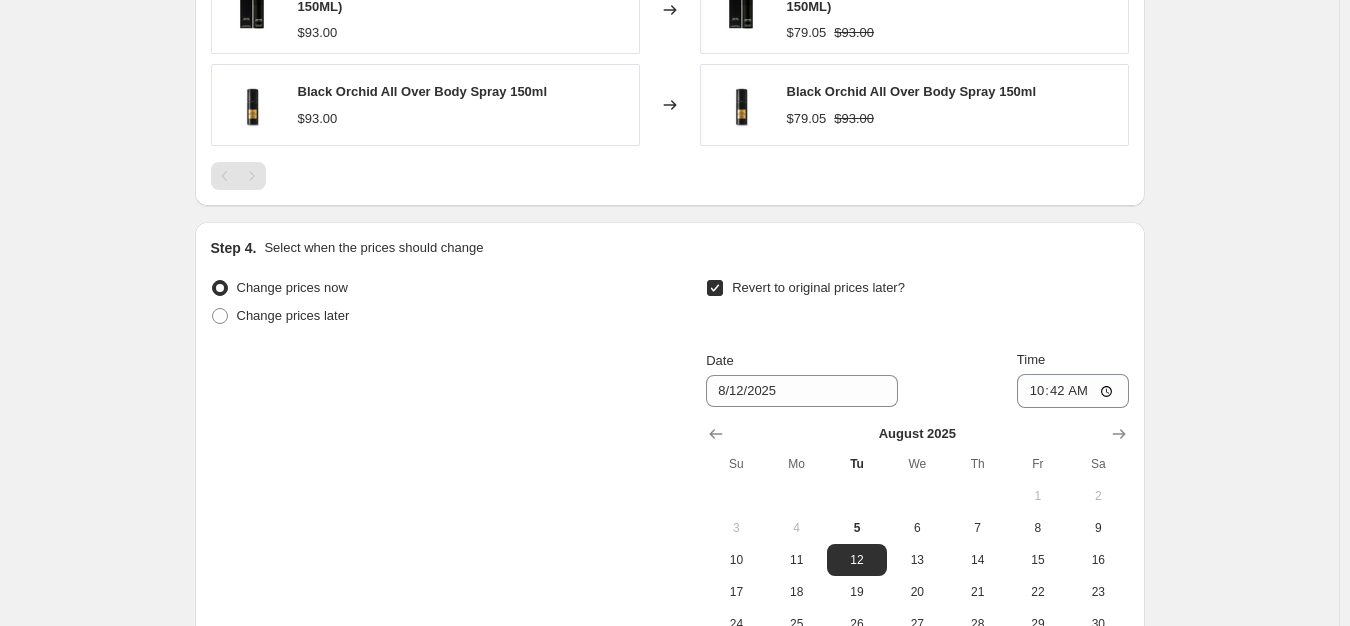 scroll, scrollTop: 1629, scrollLeft: 0, axis: vertical 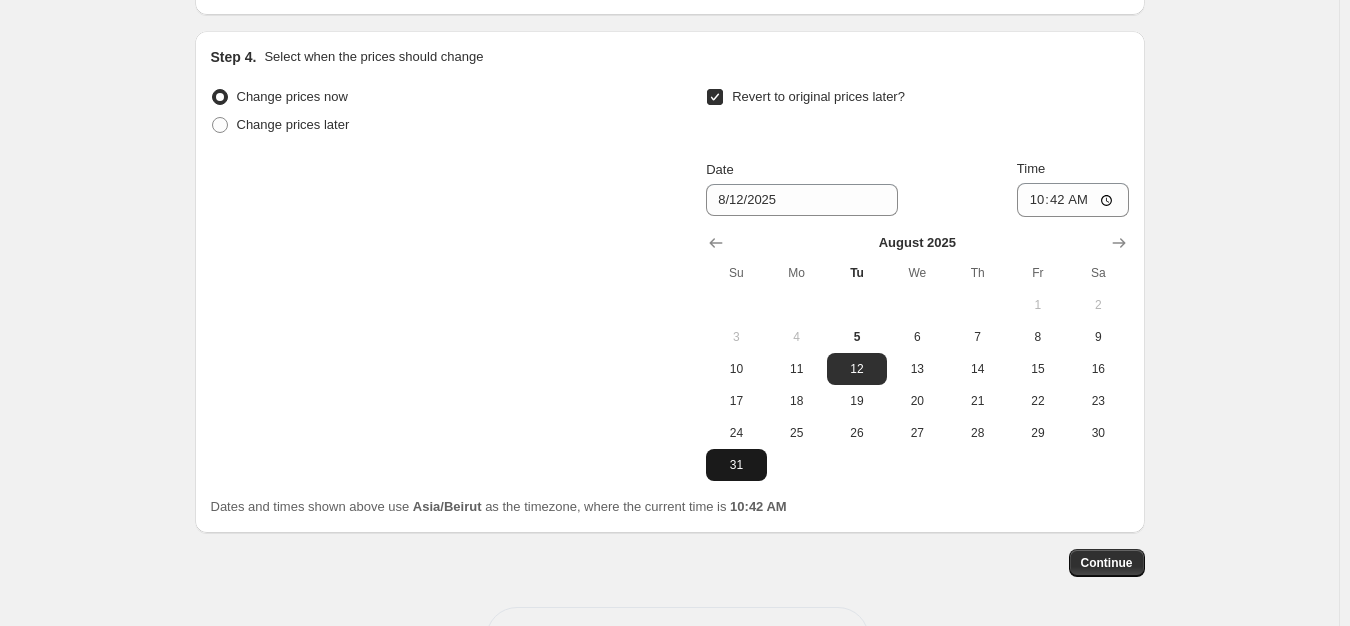click on "31" at bounding box center (736, 465) 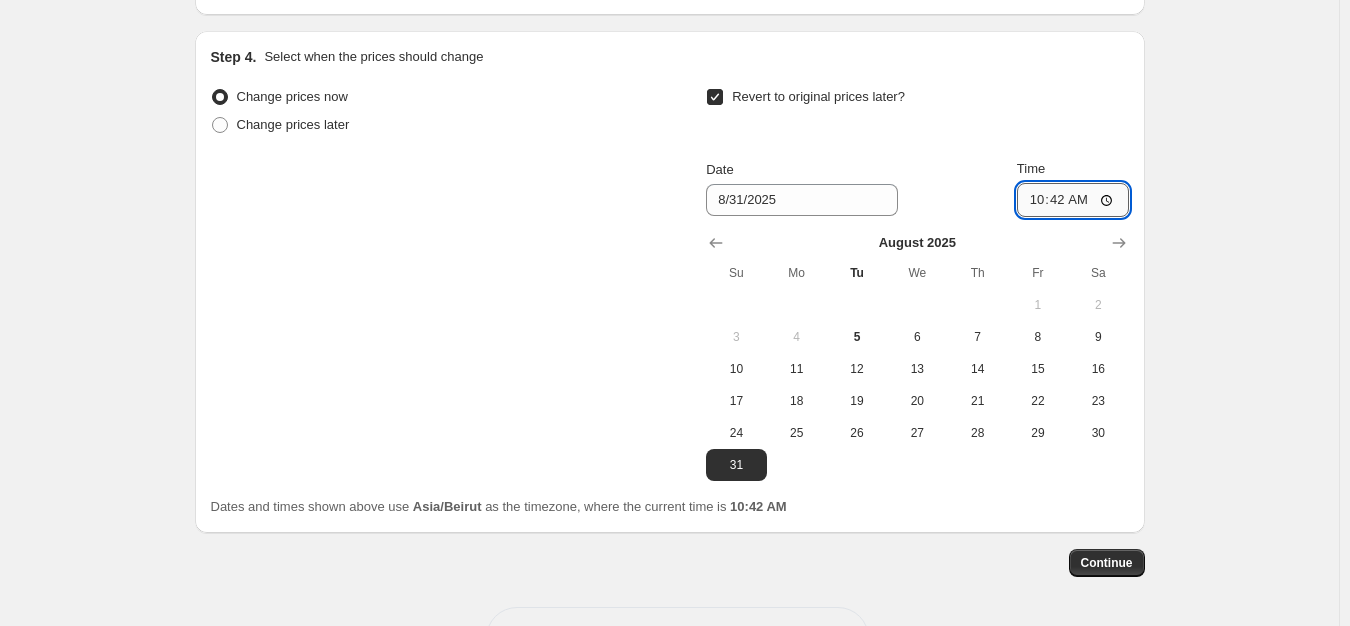 click on "10:42" at bounding box center (1073, 200) 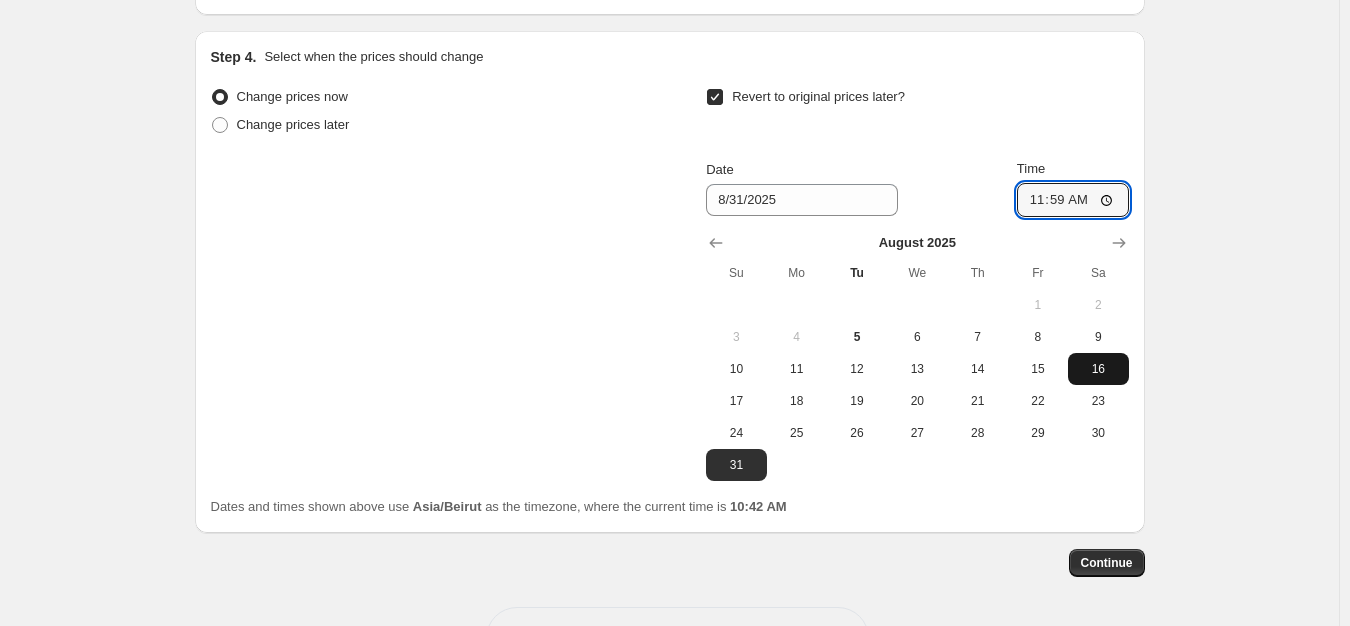 type on "23:59" 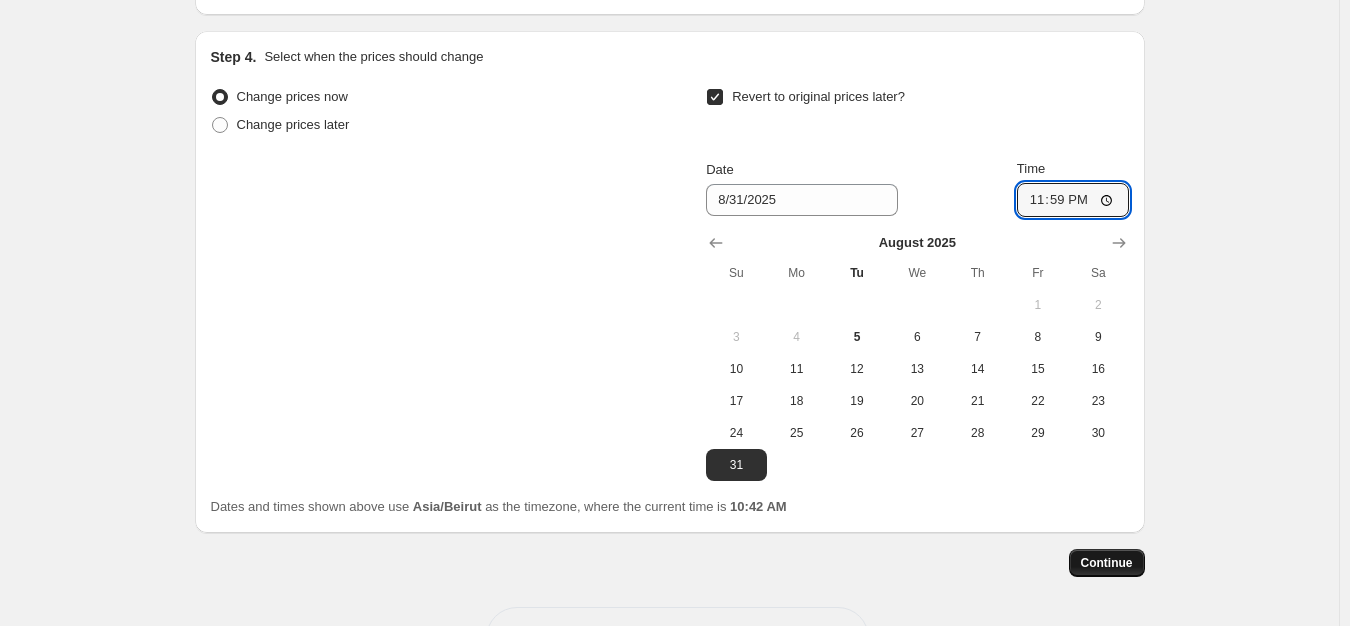 click on "Continue" at bounding box center (1107, 563) 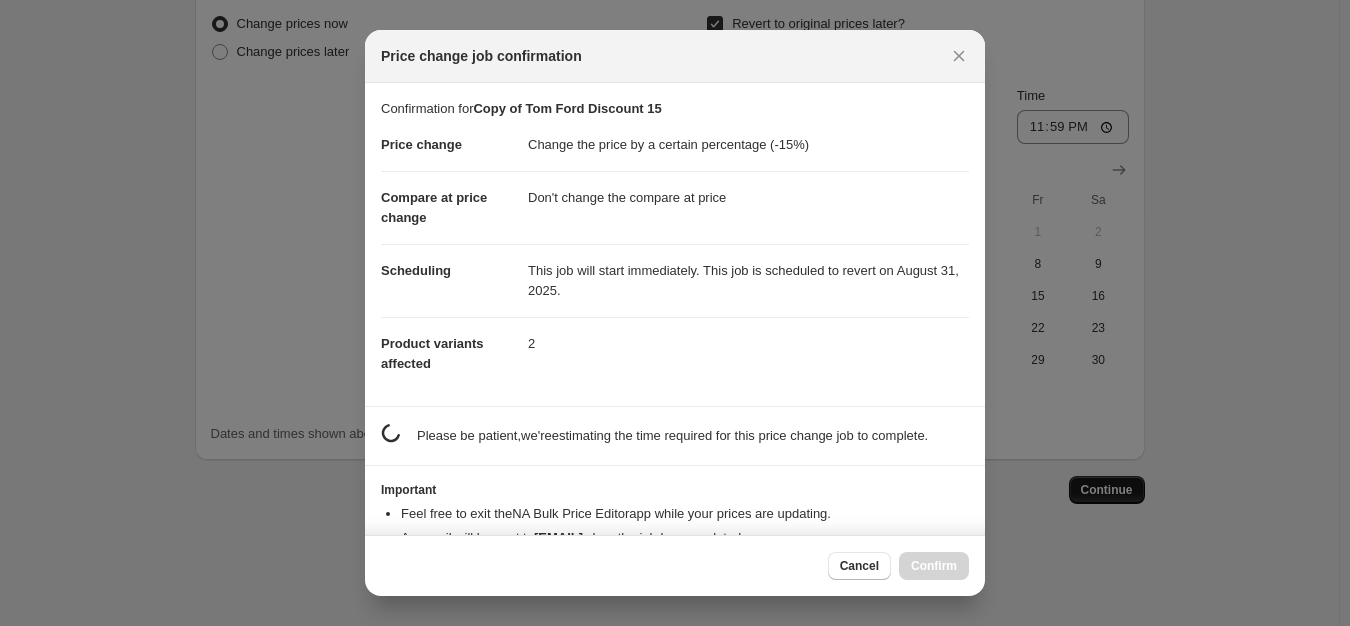 scroll, scrollTop: 1629, scrollLeft: 0, axis: vertical 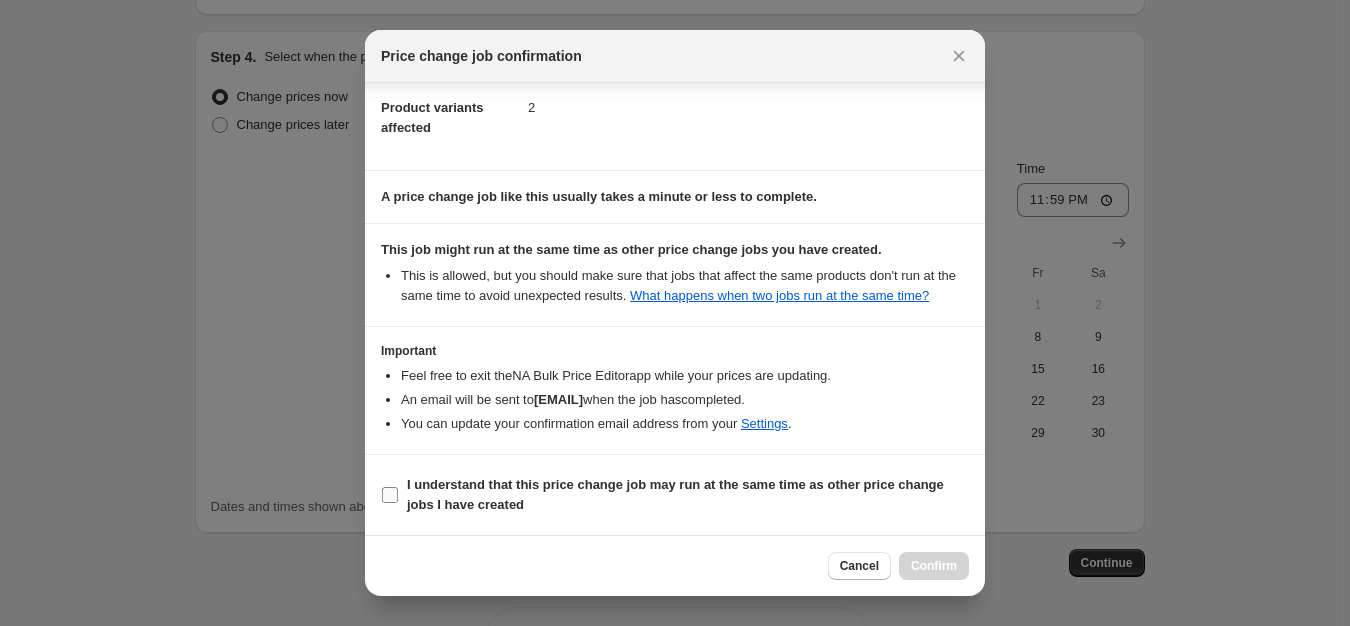 click on "I understand that this price change job may run at the same time as other price change jobs I have created" at bounding box center [675, 494] 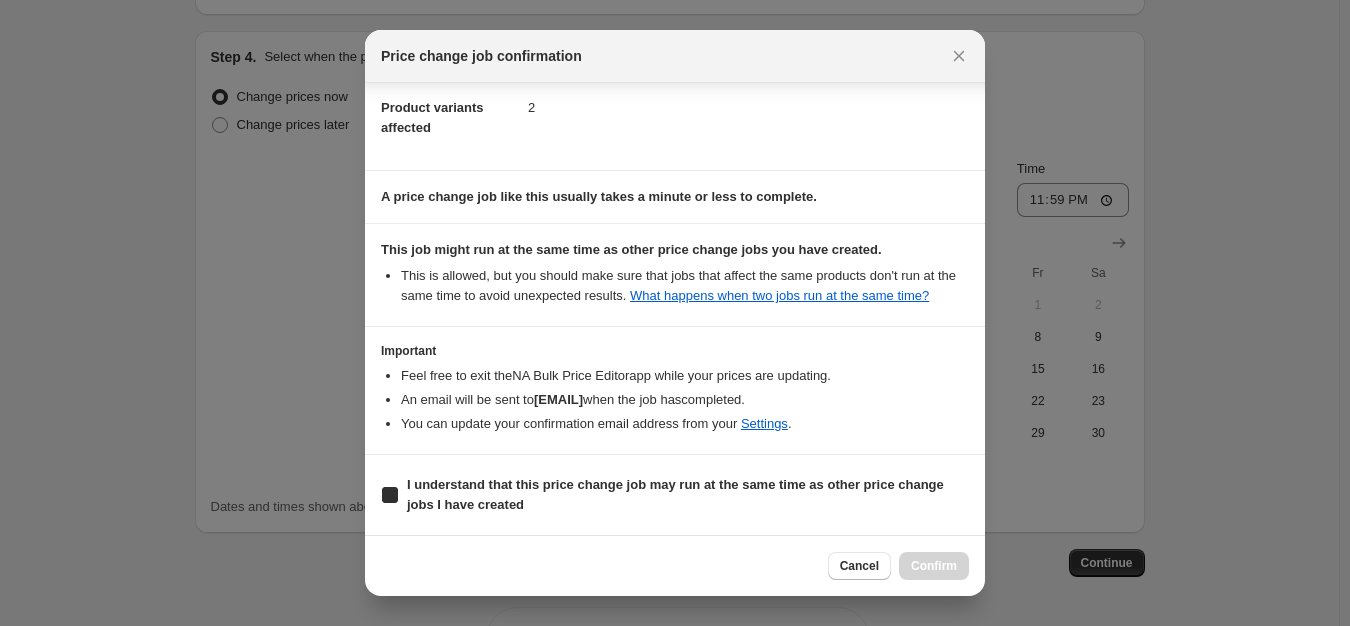 checkbox on "true" 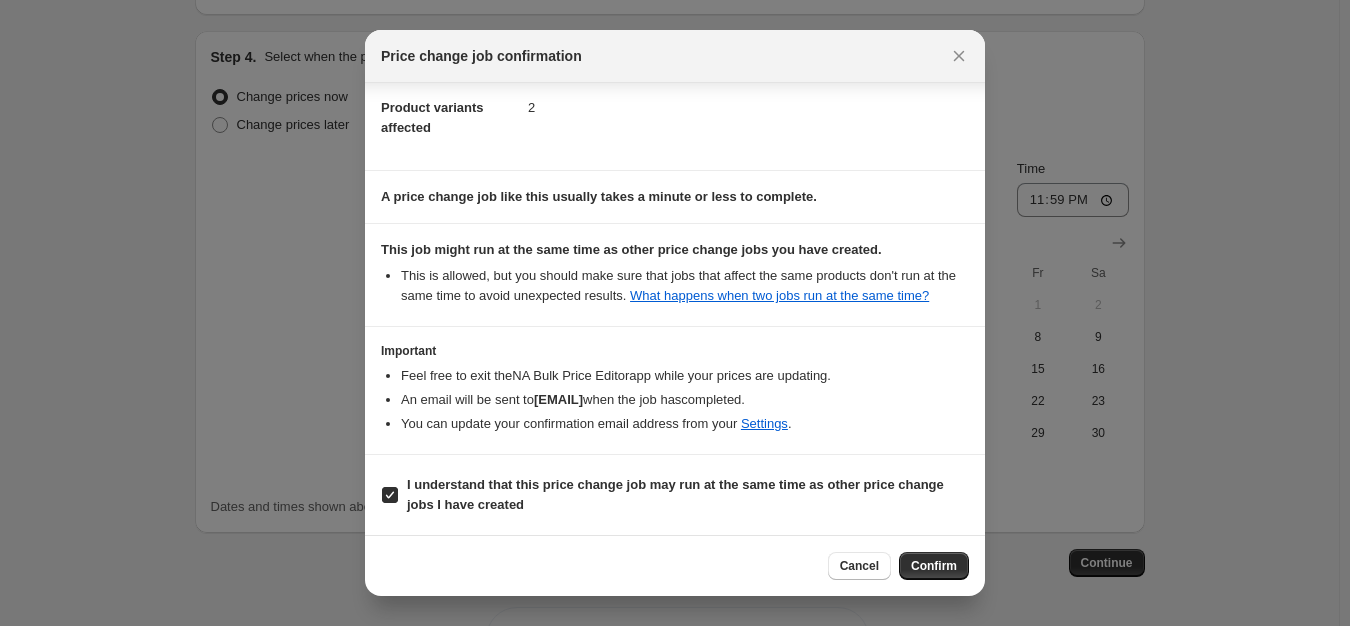 drag, startPoint x: 978, startPoint y: 577, endPoint x: 954, endPoint y: 564, distance: 27.294687 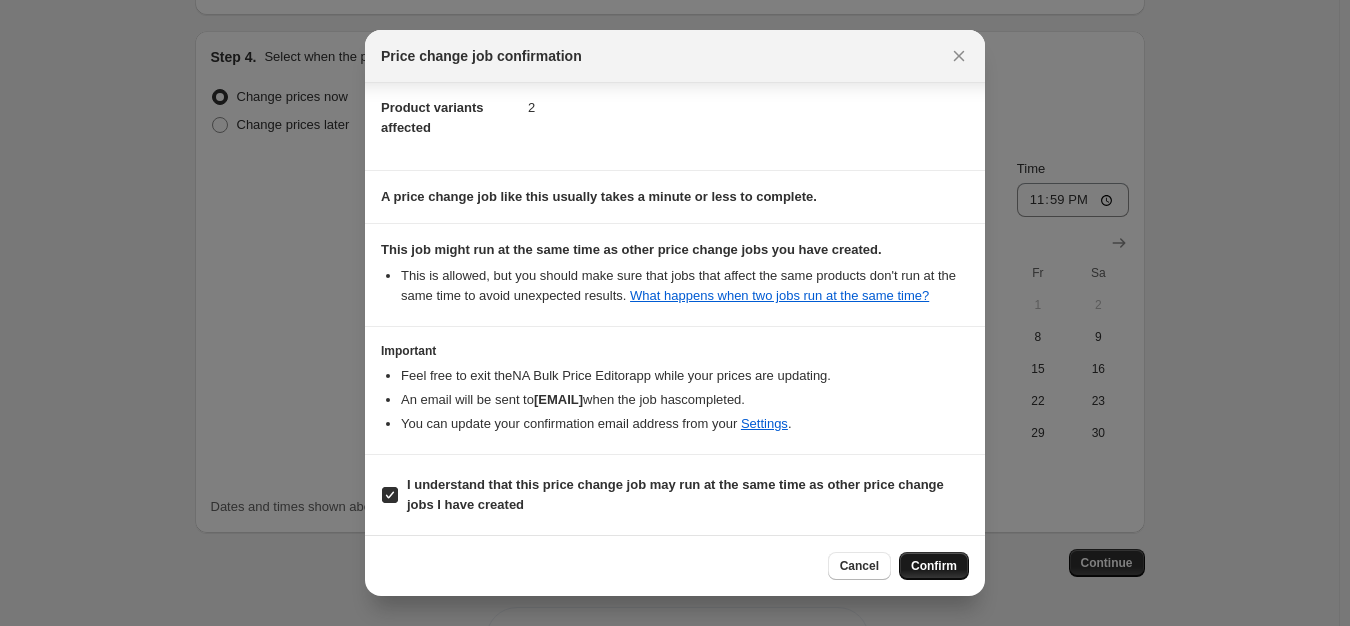 click on "Confirm" at bounding box center [934, 566] 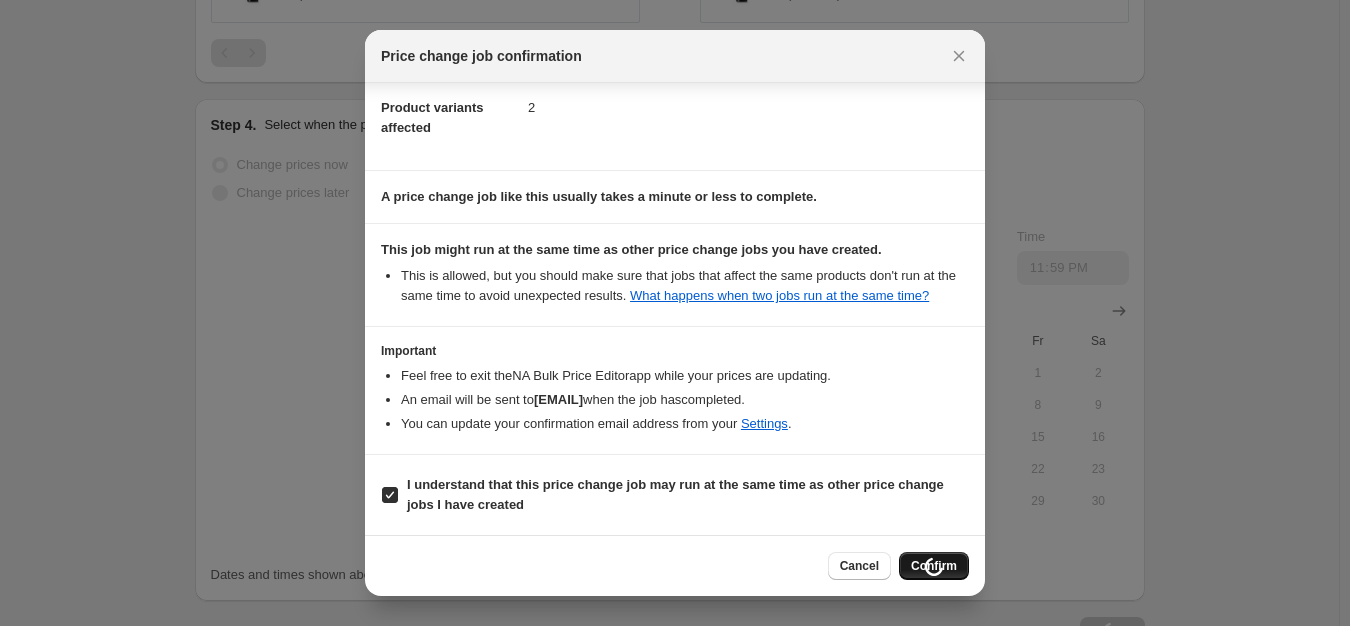 scroll, scrollTop: 1697, scrollLeft: 0, axis: vertical 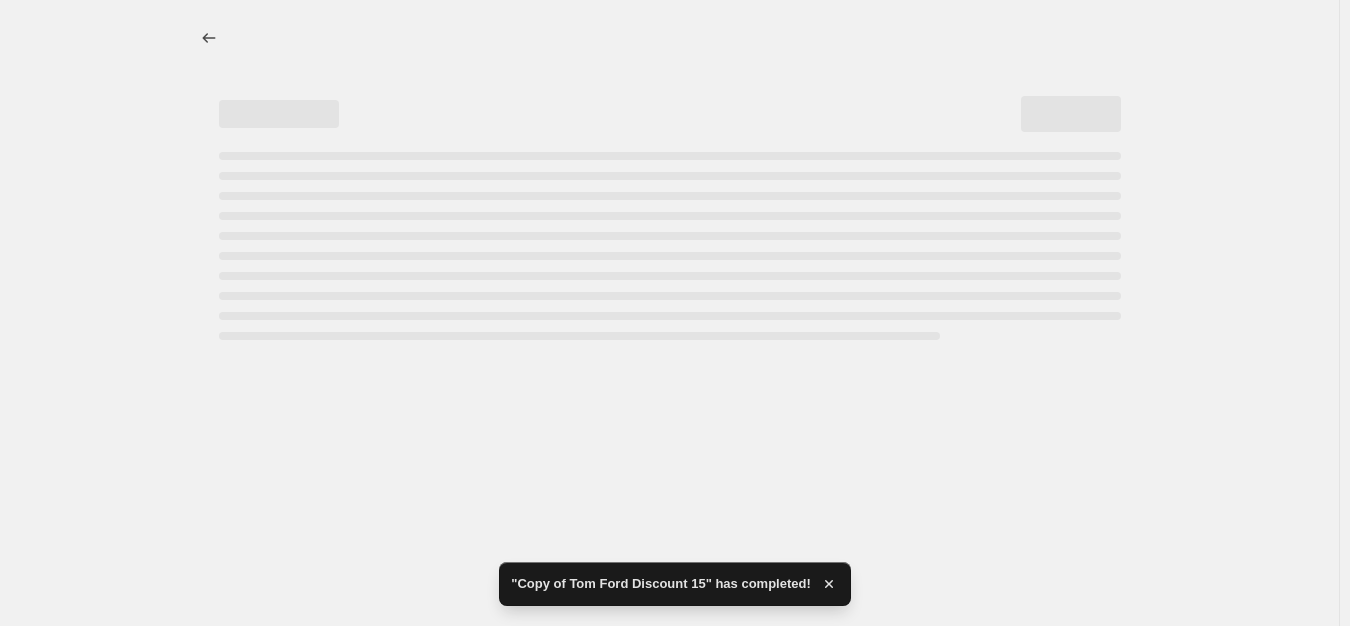 select on "percentage" 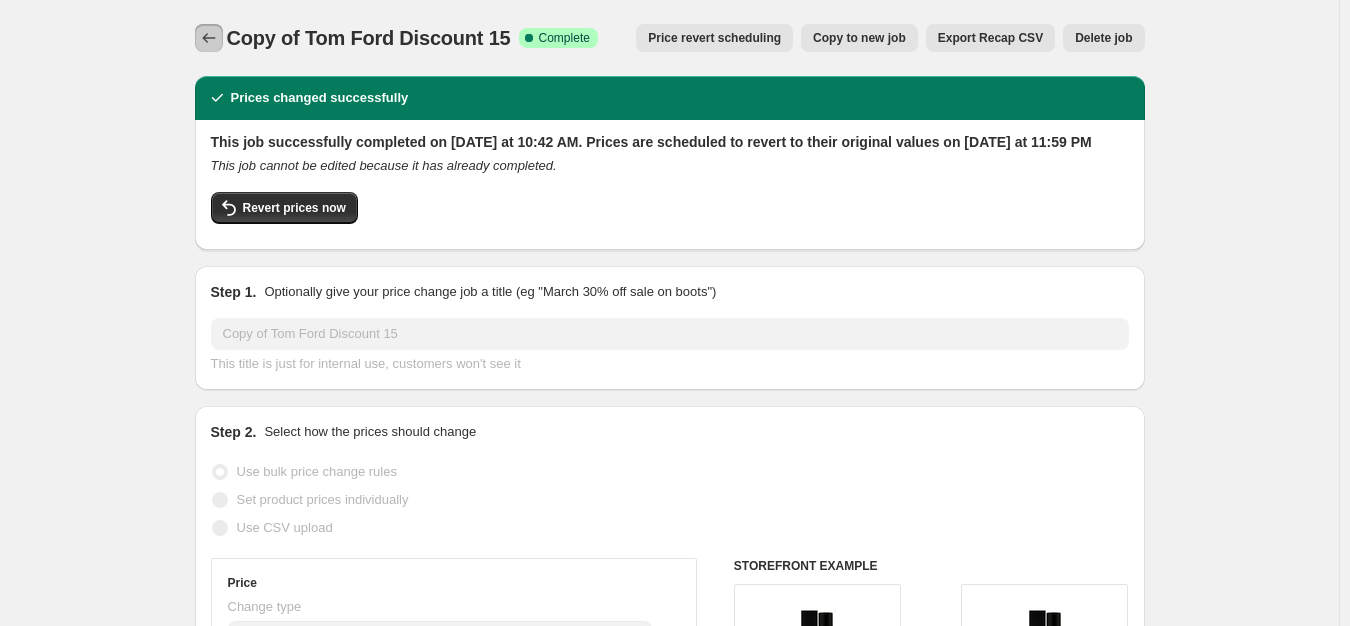 click 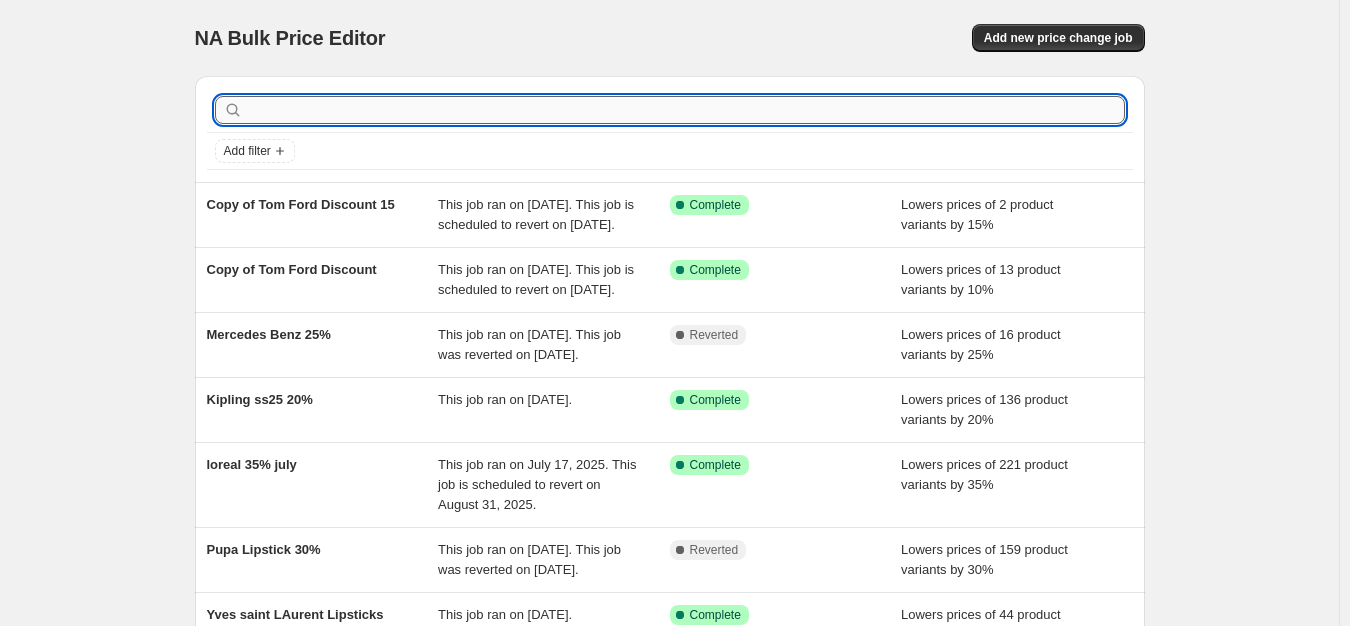 click at bounding box center [686, 110] 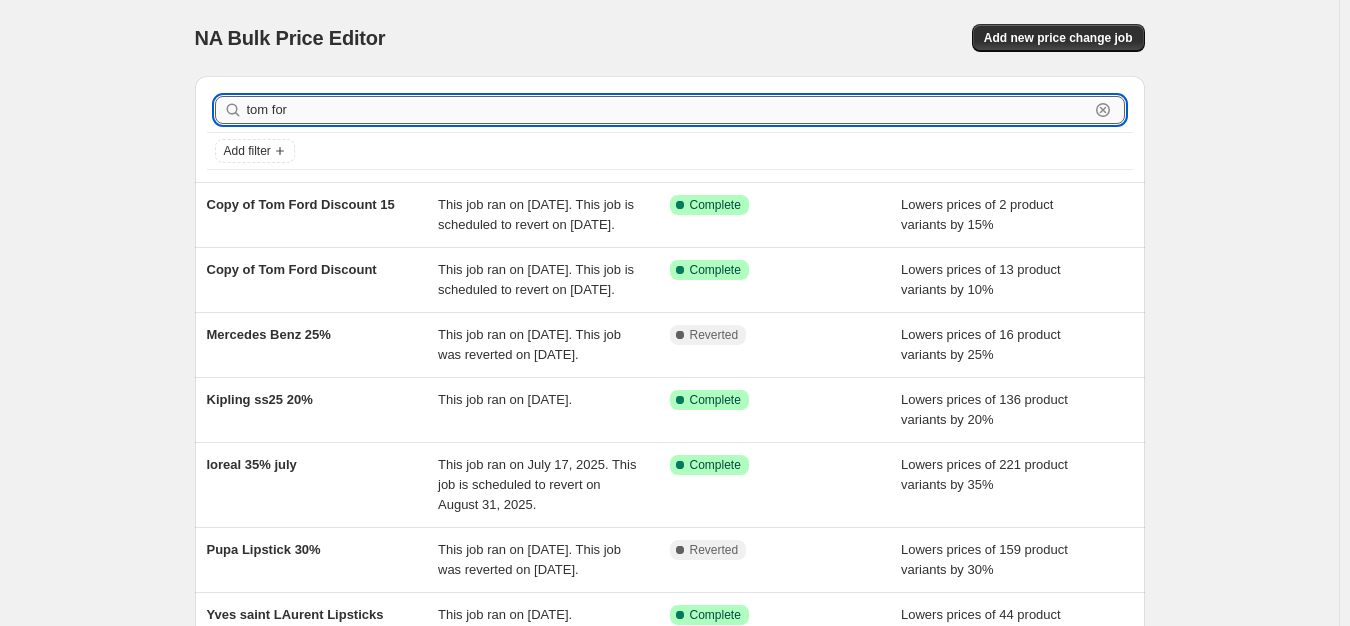type on "tom ford" 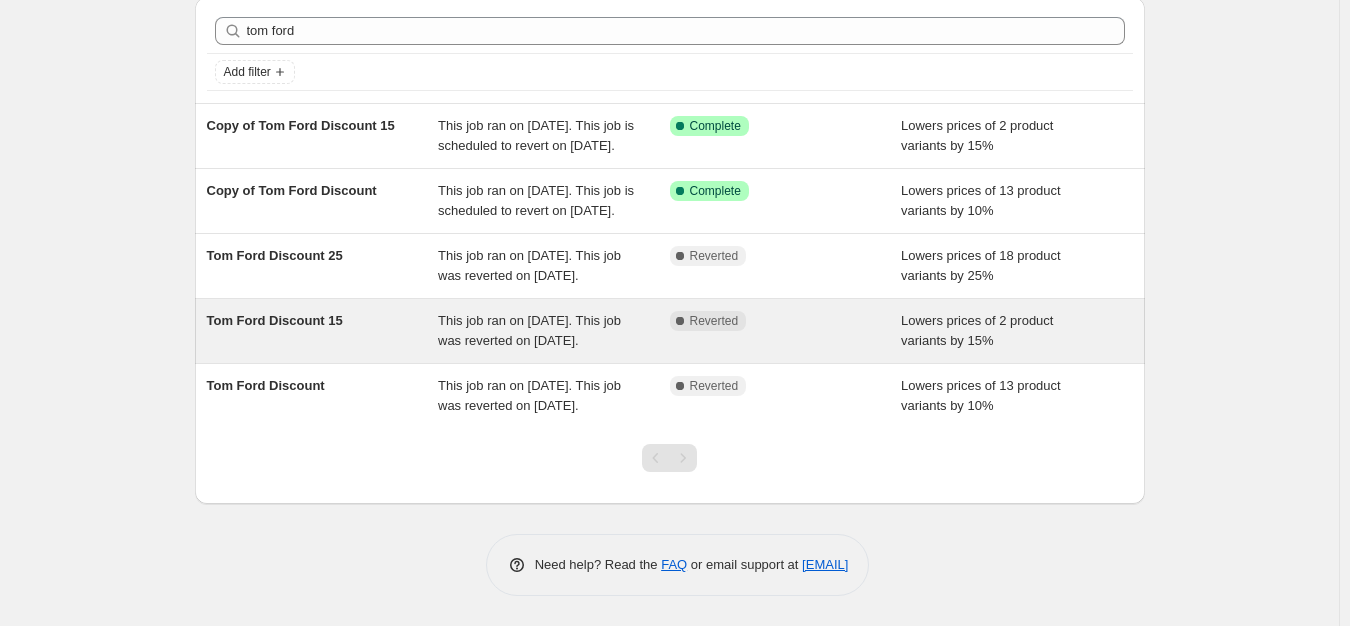 scroll, scrollTop: 119, scrollLeft: 0, axis: vertical 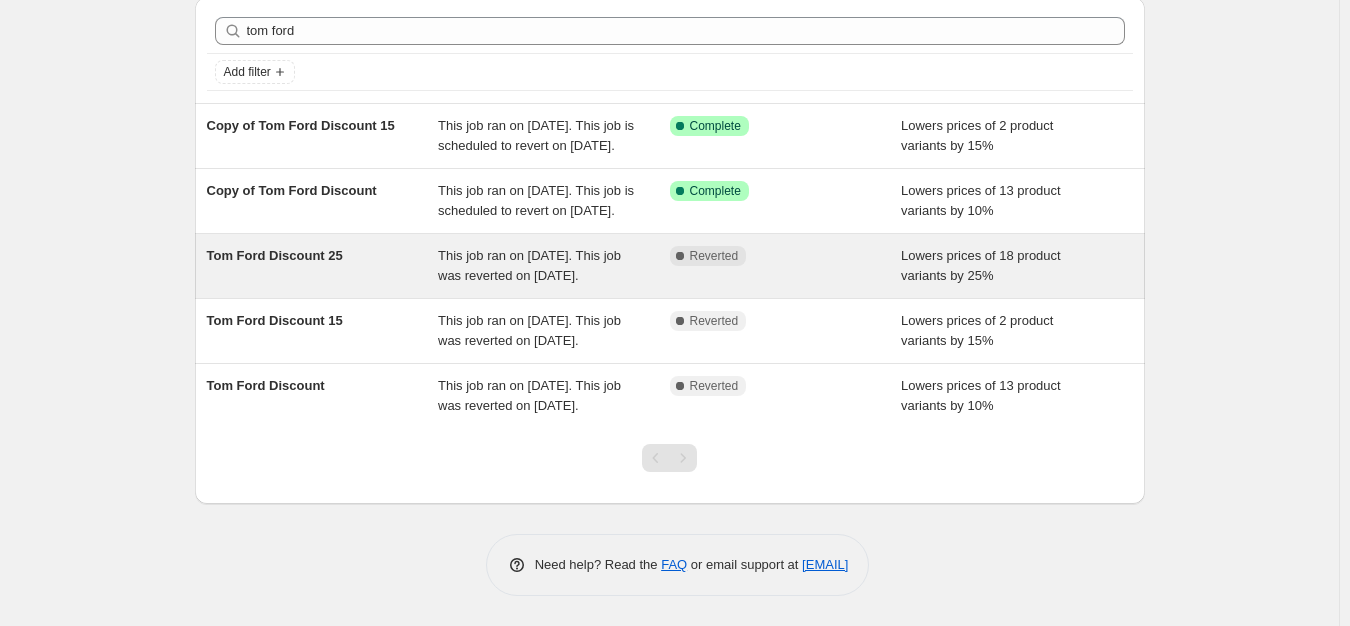 click on "Tom Ford Discount 25" at bounding box center [275, 255] 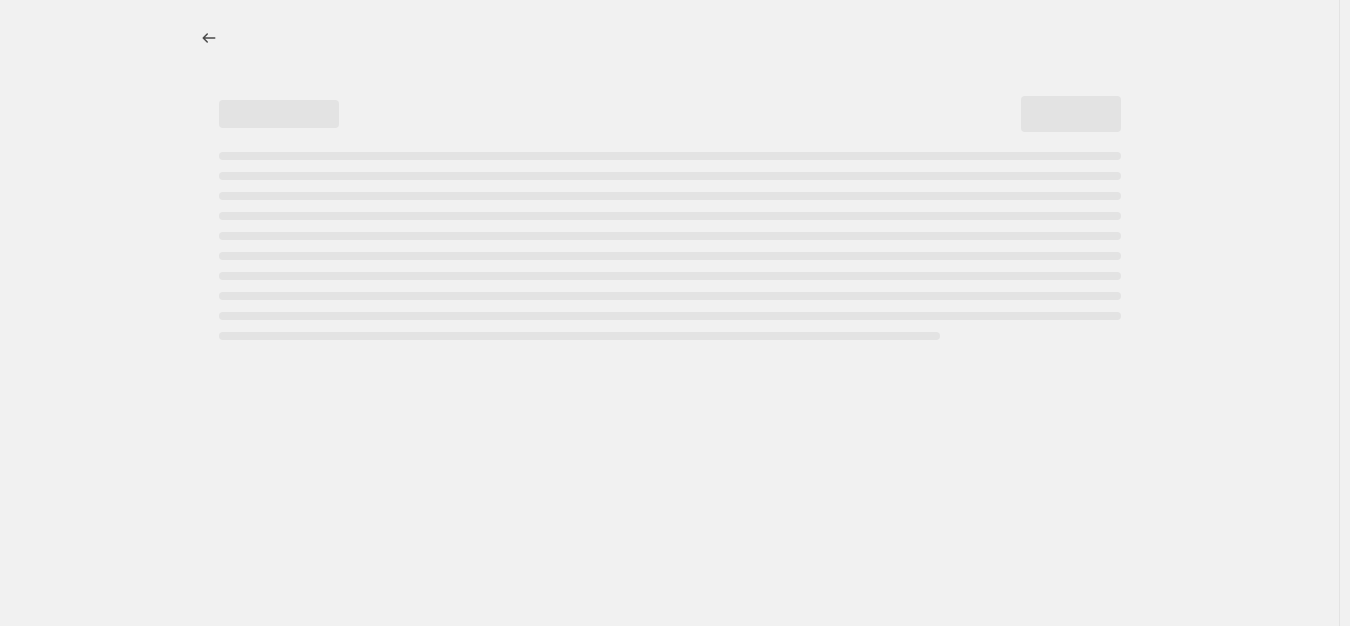 select on "percentage" 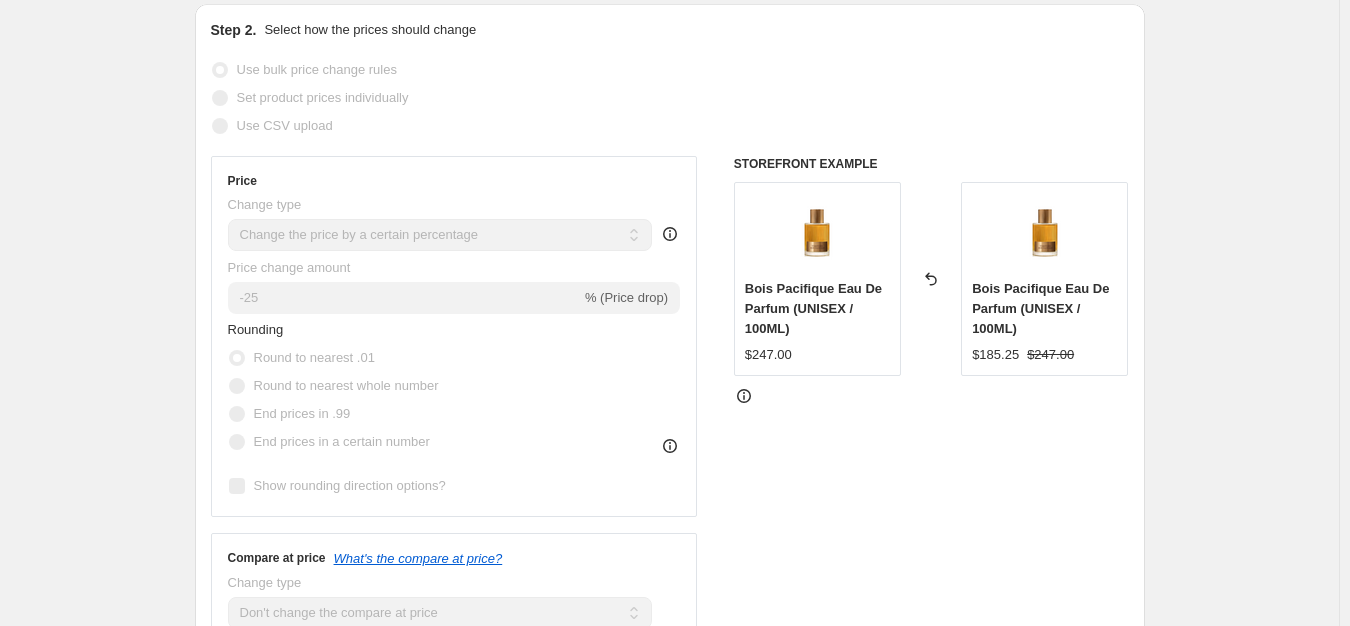 scroll, scrollTop: 0, scrollLeft: 0, axis: both 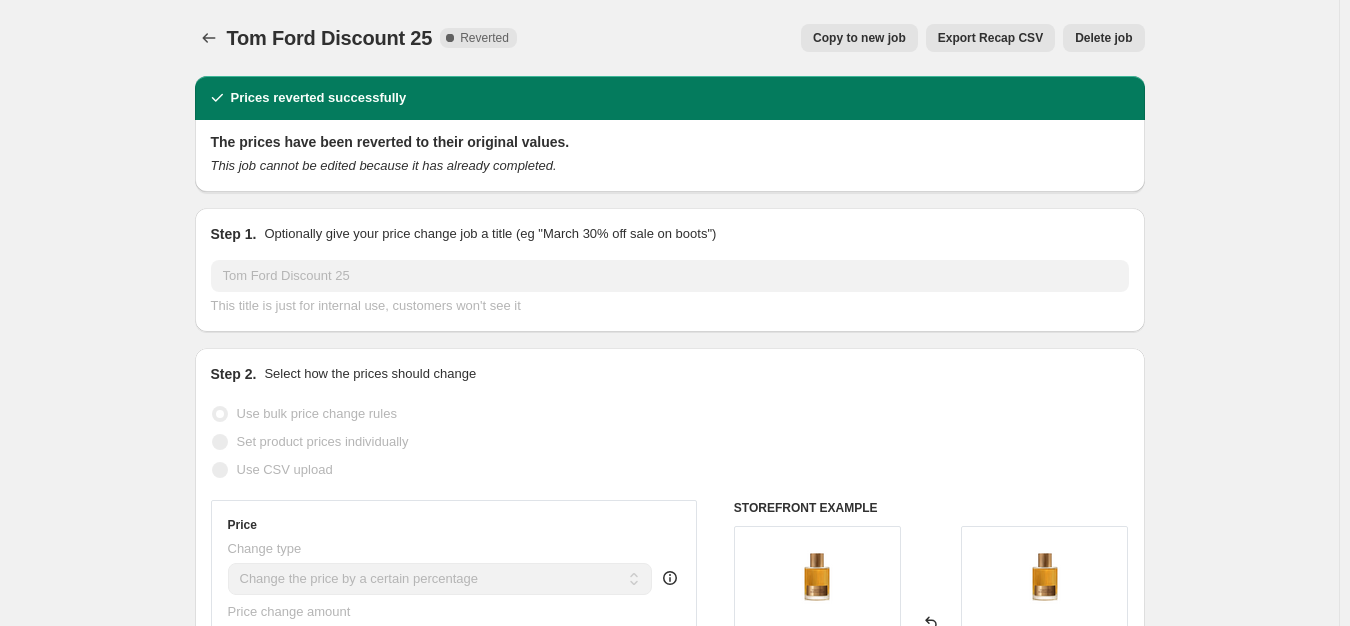 click on "Copy to new job" at bounding box center [859, 38] 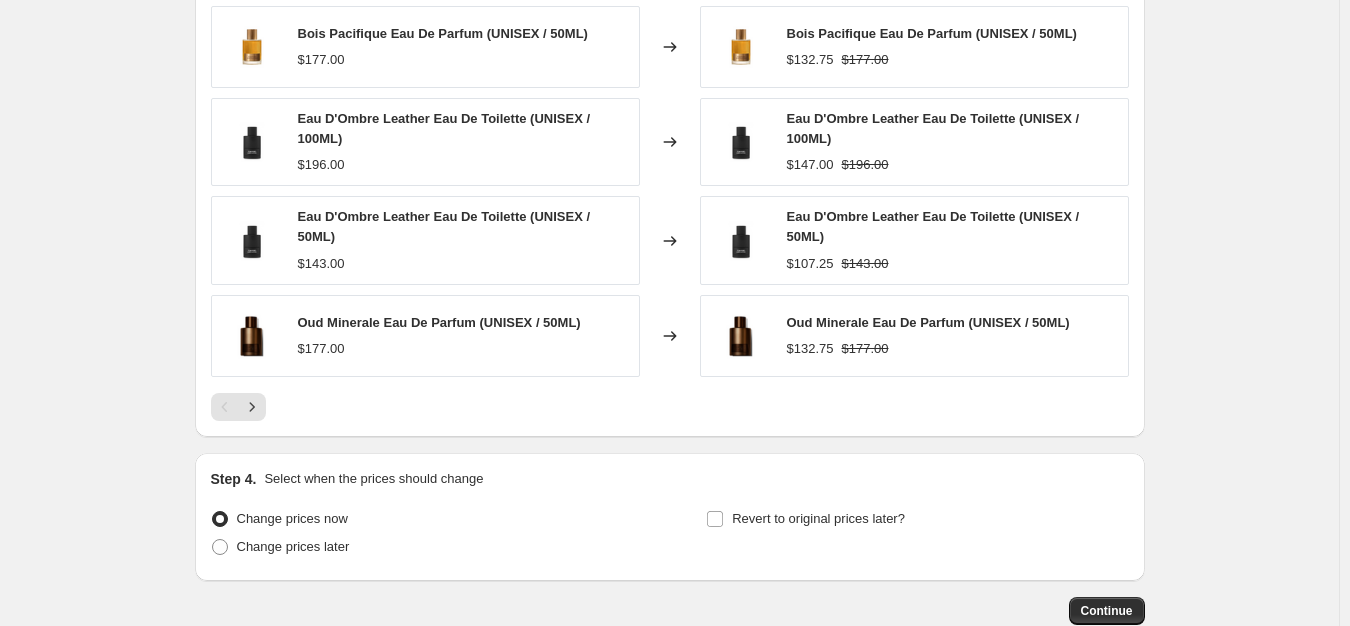 scroll, scrollTop: 1612, scrollLeft: 0, axis: vertical 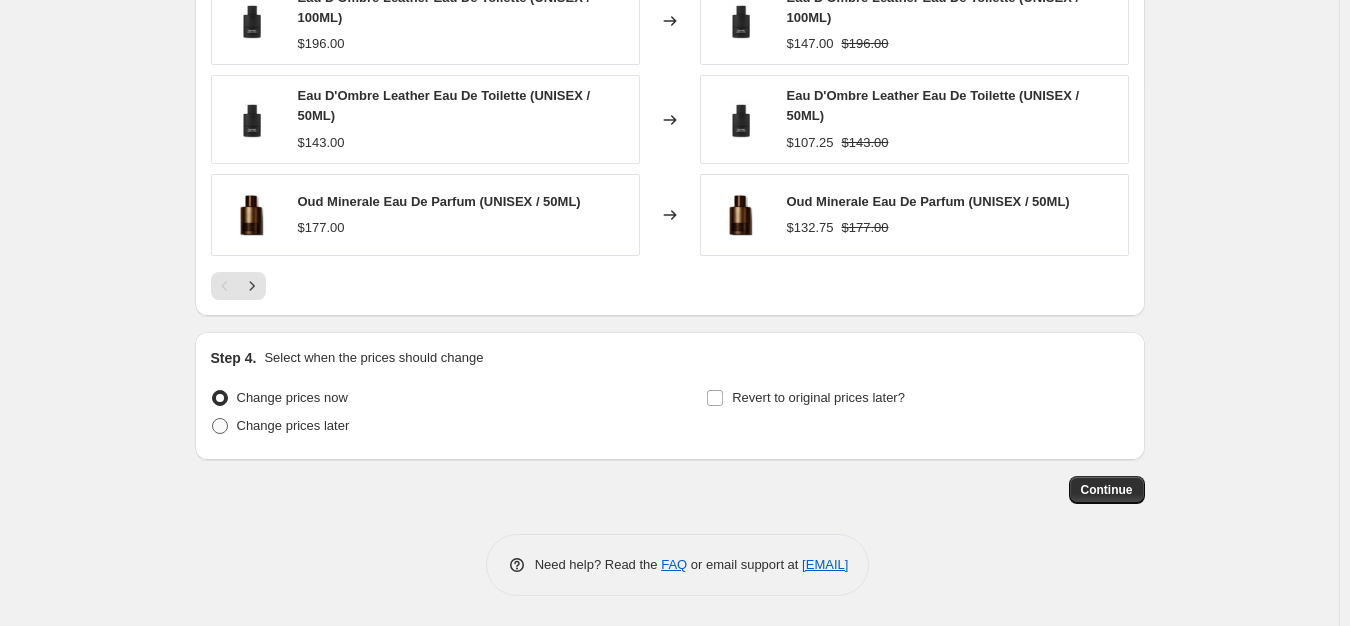 click on "Change prices later" at bounding box center (293, 425) 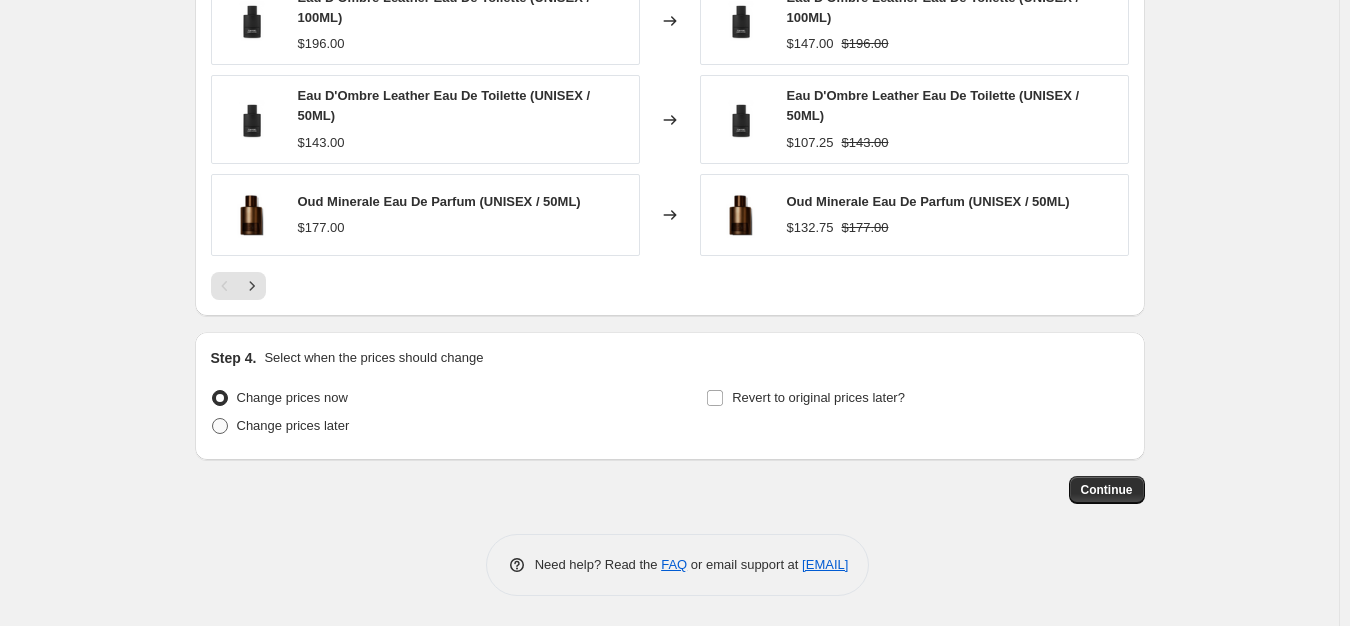 radio on "true" 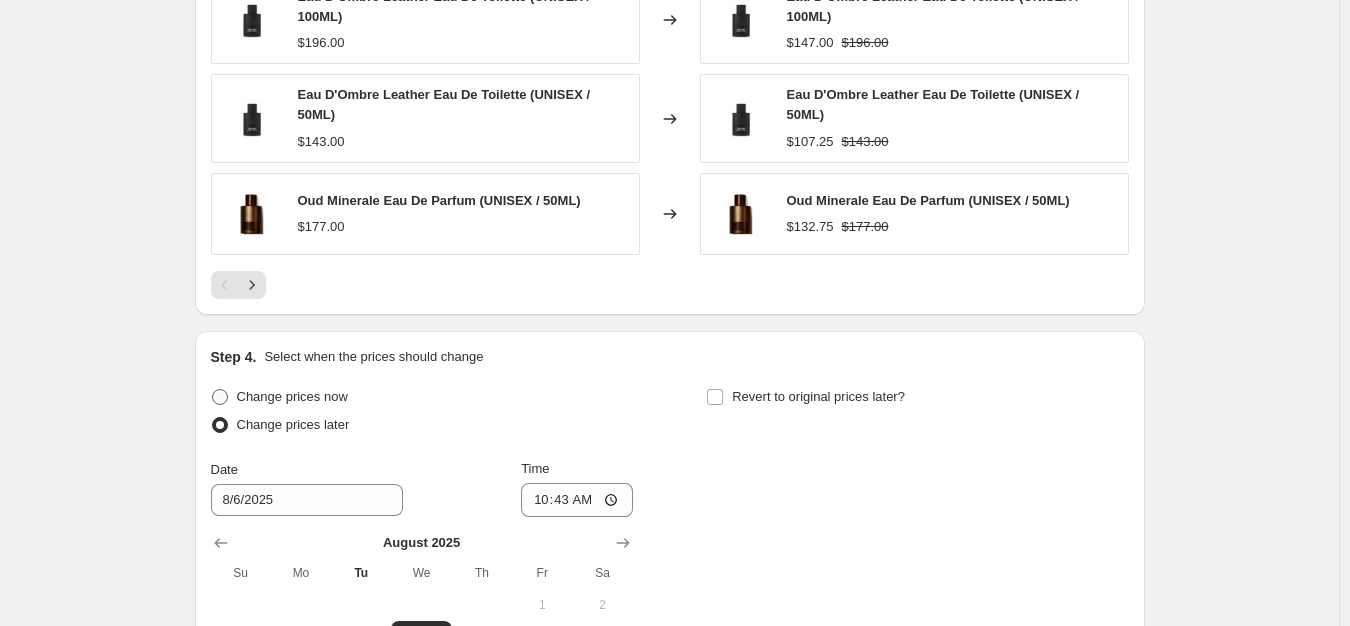 click on "Change prices now" at bounding box center [292, 396] 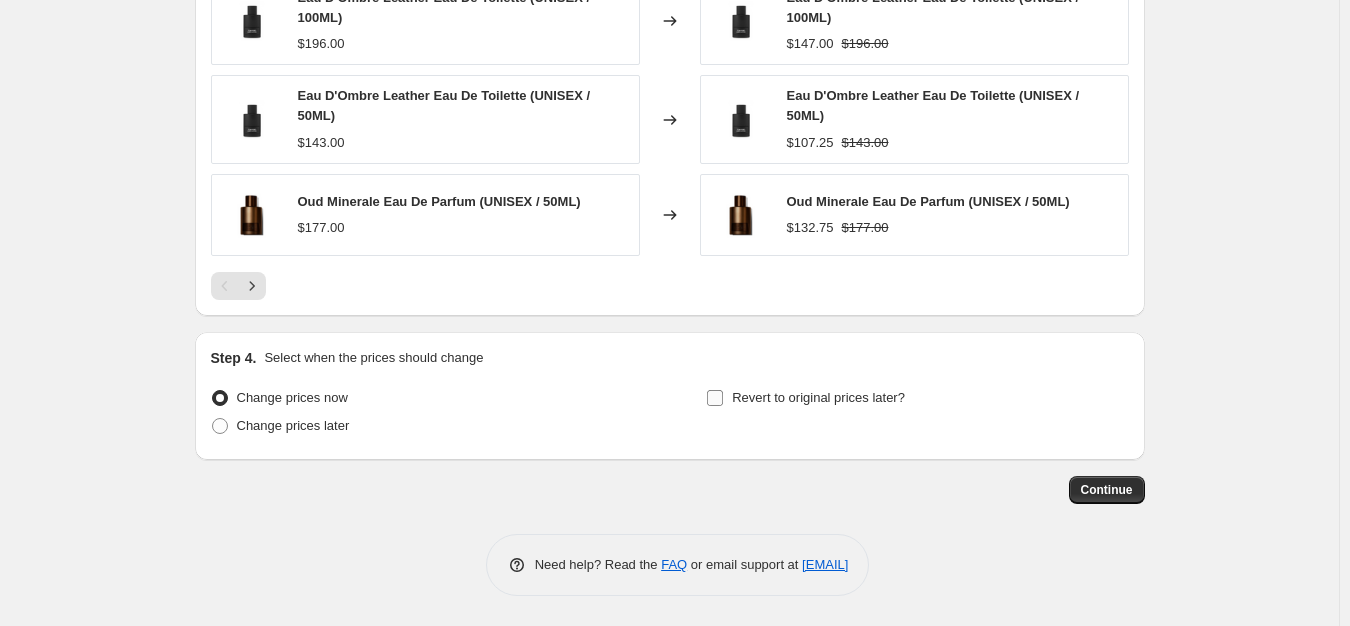 click on "Revert to original prices later?" at bounding box center [818, 397] 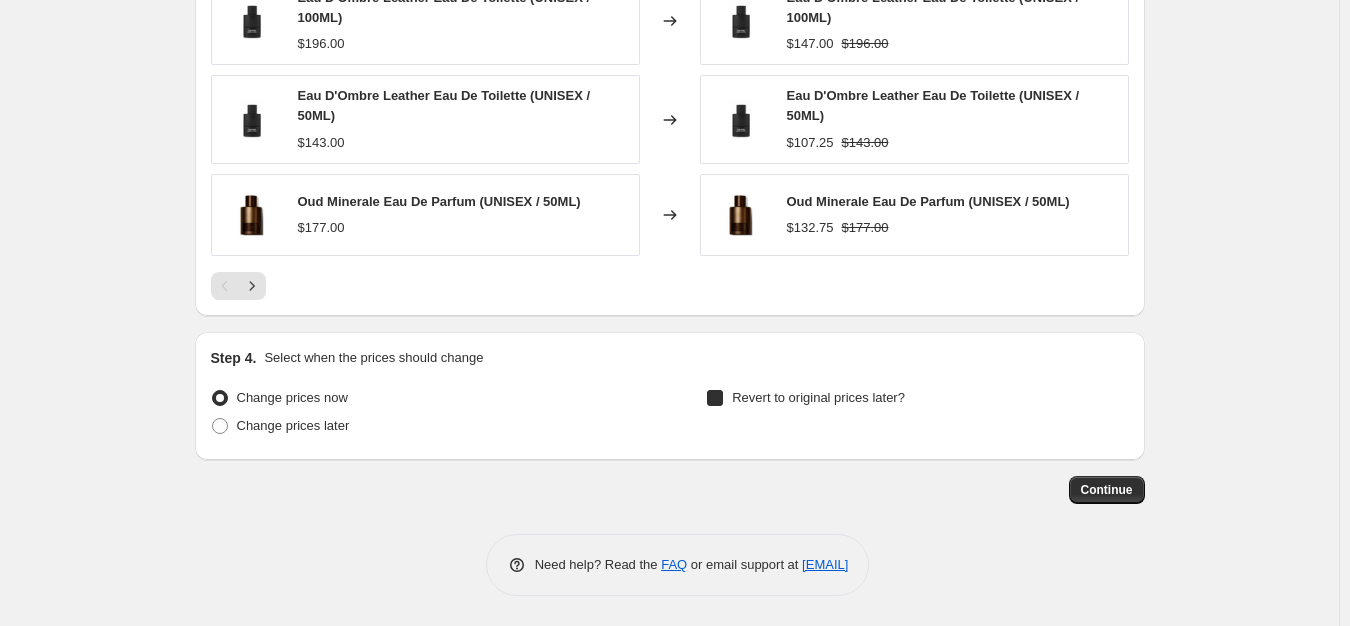 checkbox on "true" 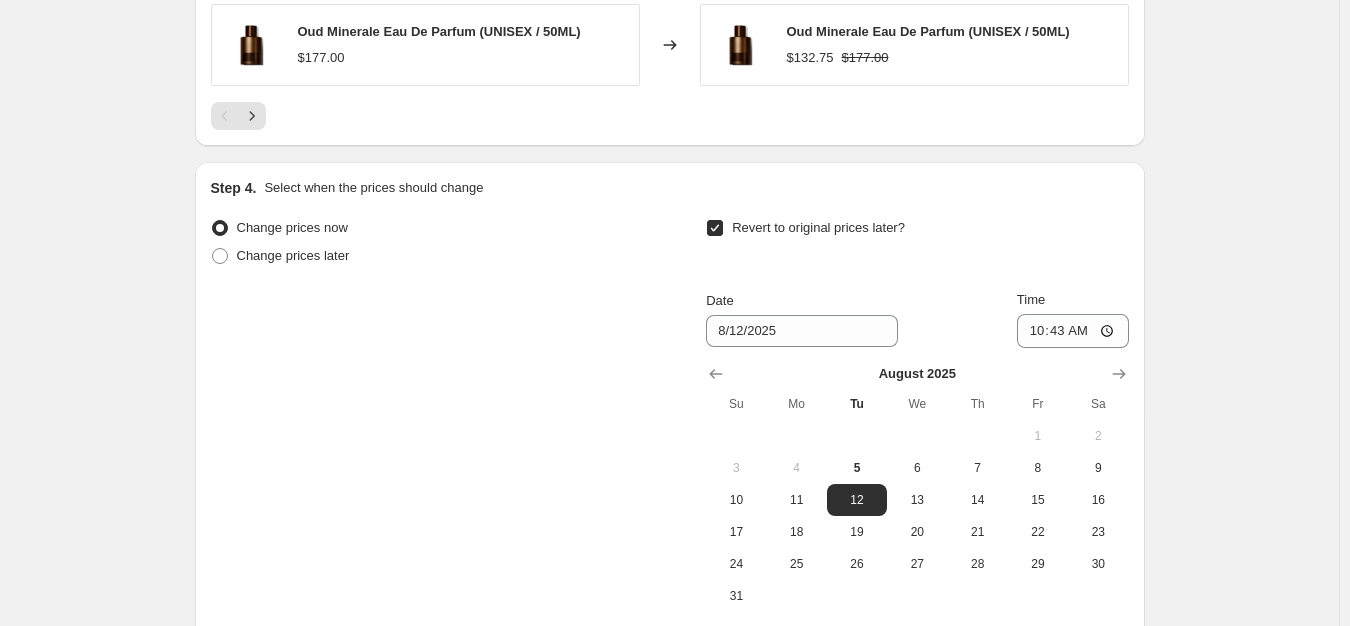 scroll, scrollTop: 1986, scrollLeft: 0, axis: vertical 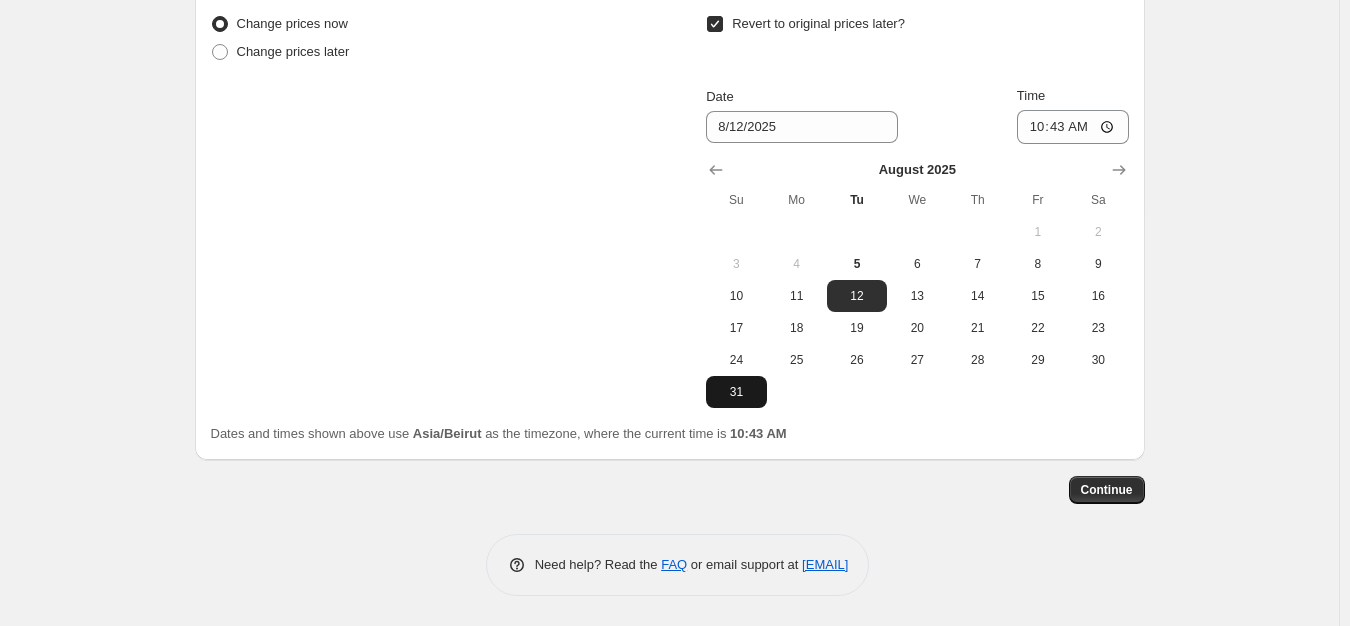 click on "31" at bounding box center [736, 392] 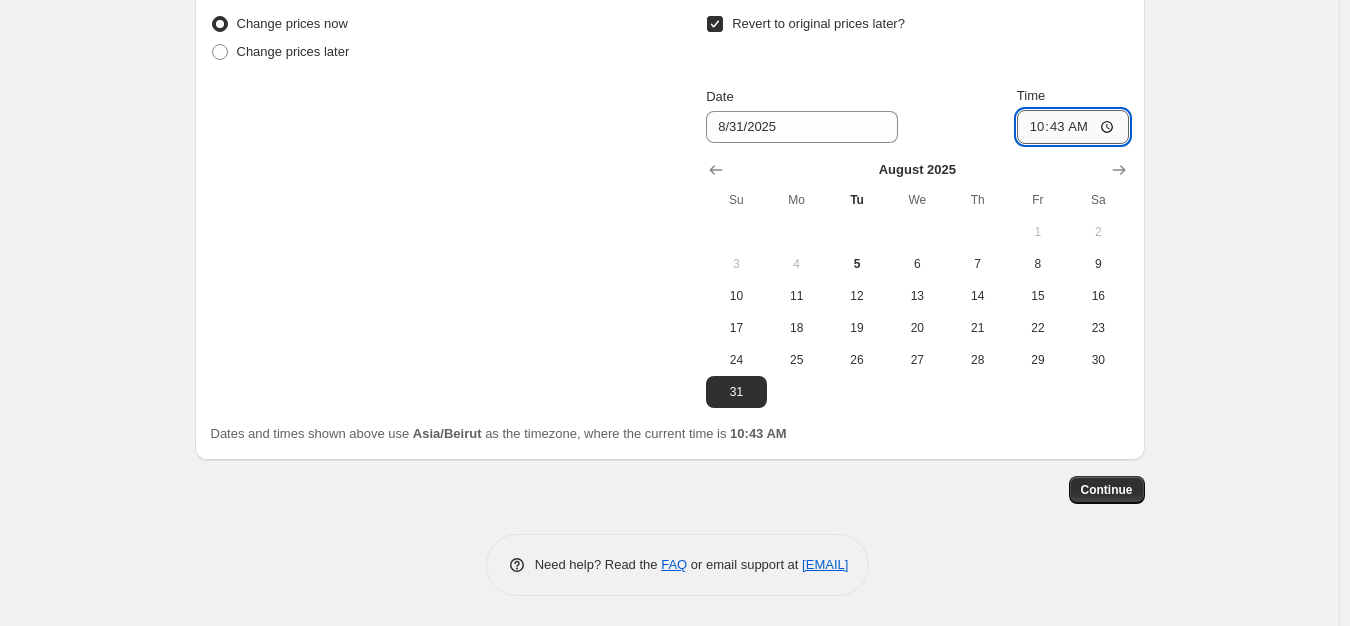 click on "10:43" at bounding box center (1073, 127) 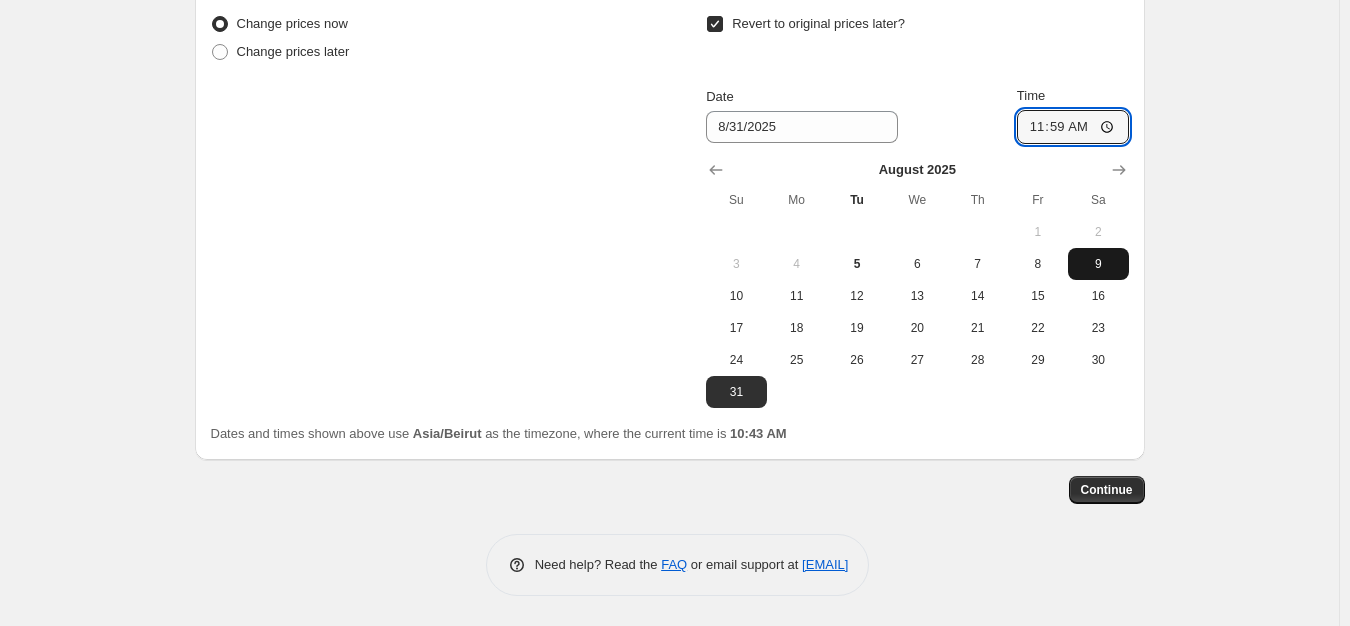 type on "23:59" 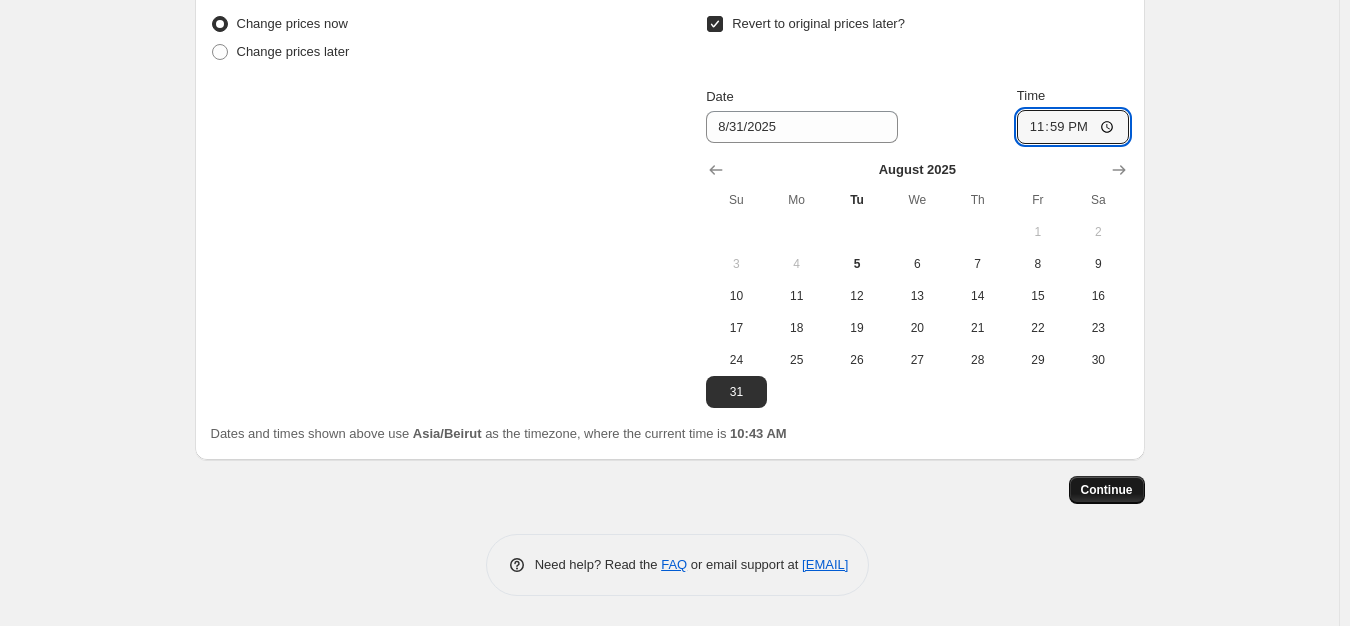 click on "Continue" at bounding box center (1107, 490) 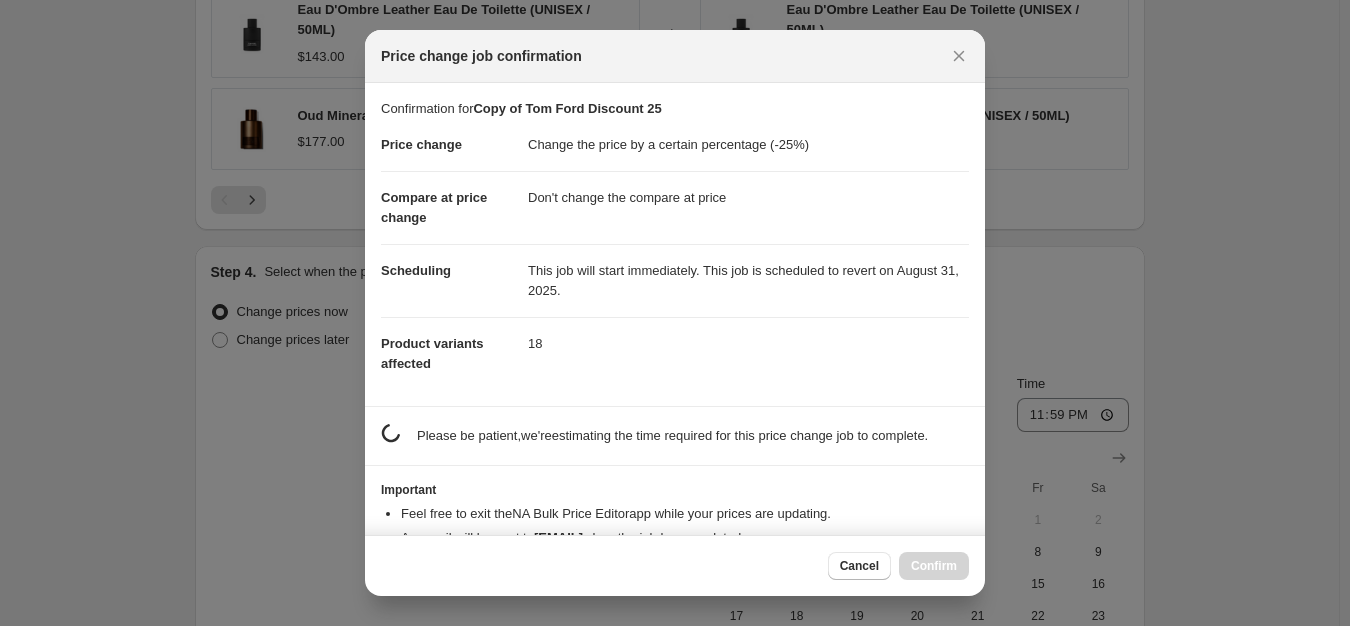 scroll, scrollTop: 0, scrollLeft: 0, axis: both 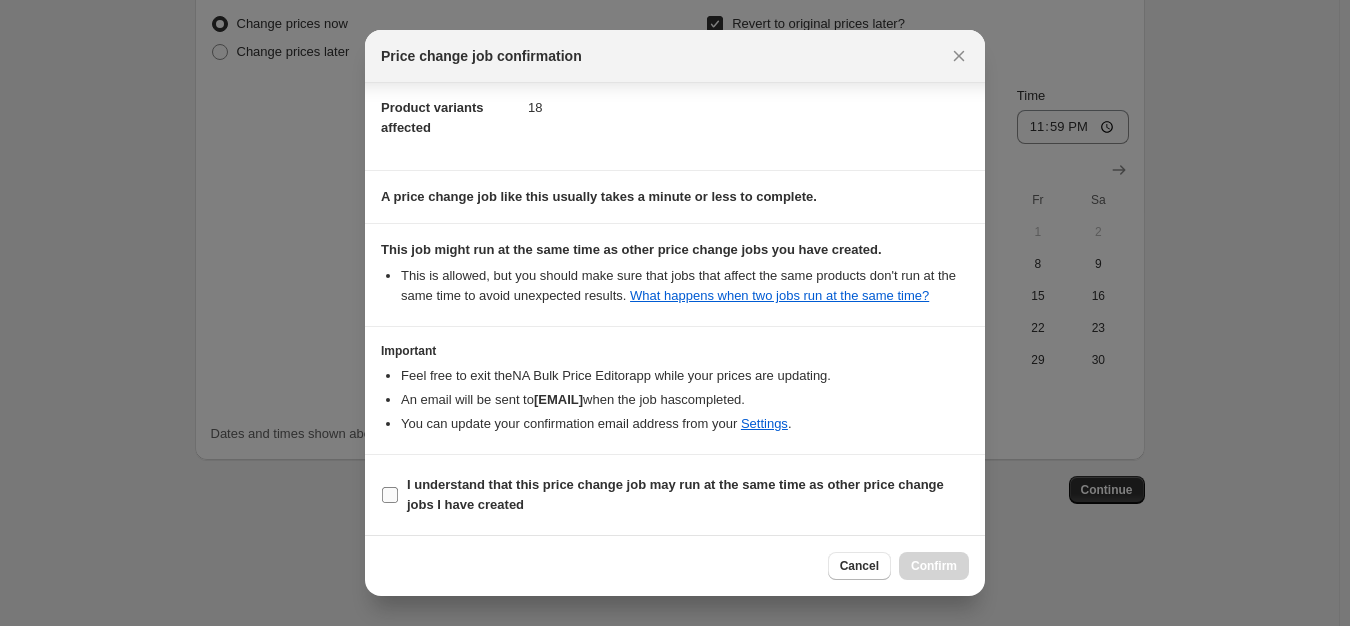 click on "I understand that this price change job may run at the same time as other price change jobs I have created" at bounding box center (688, 495) 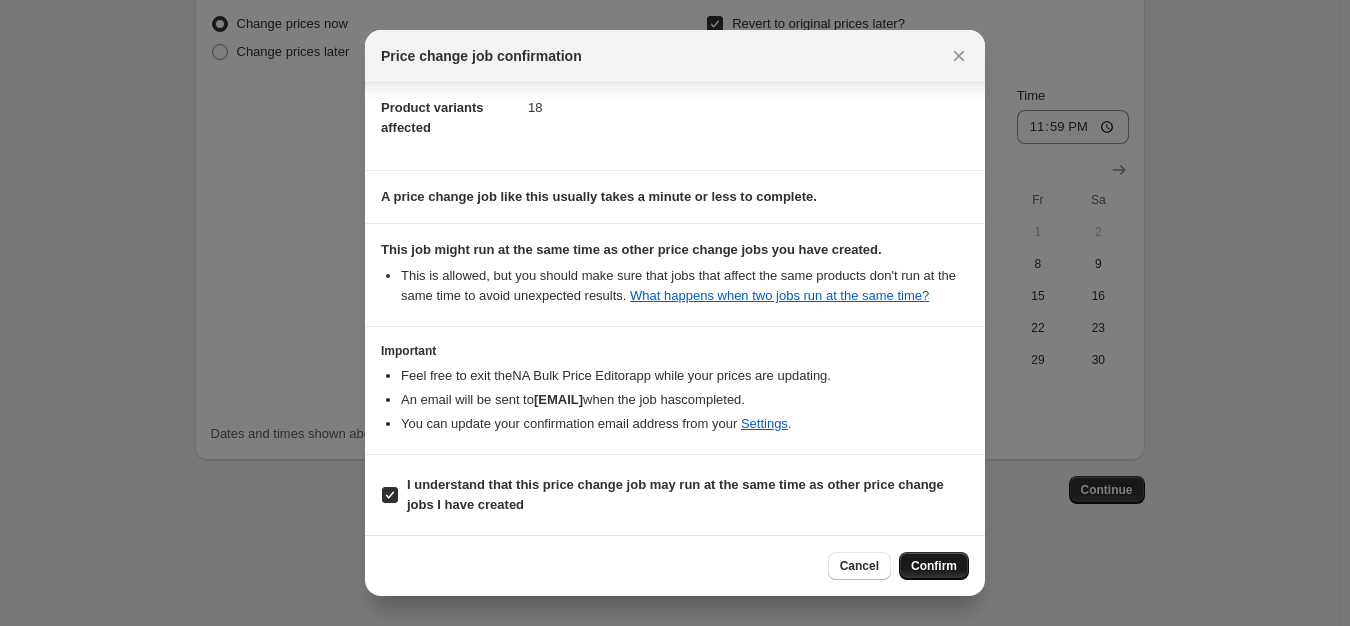 click on "Confirm" at bounding box center (934, 566) 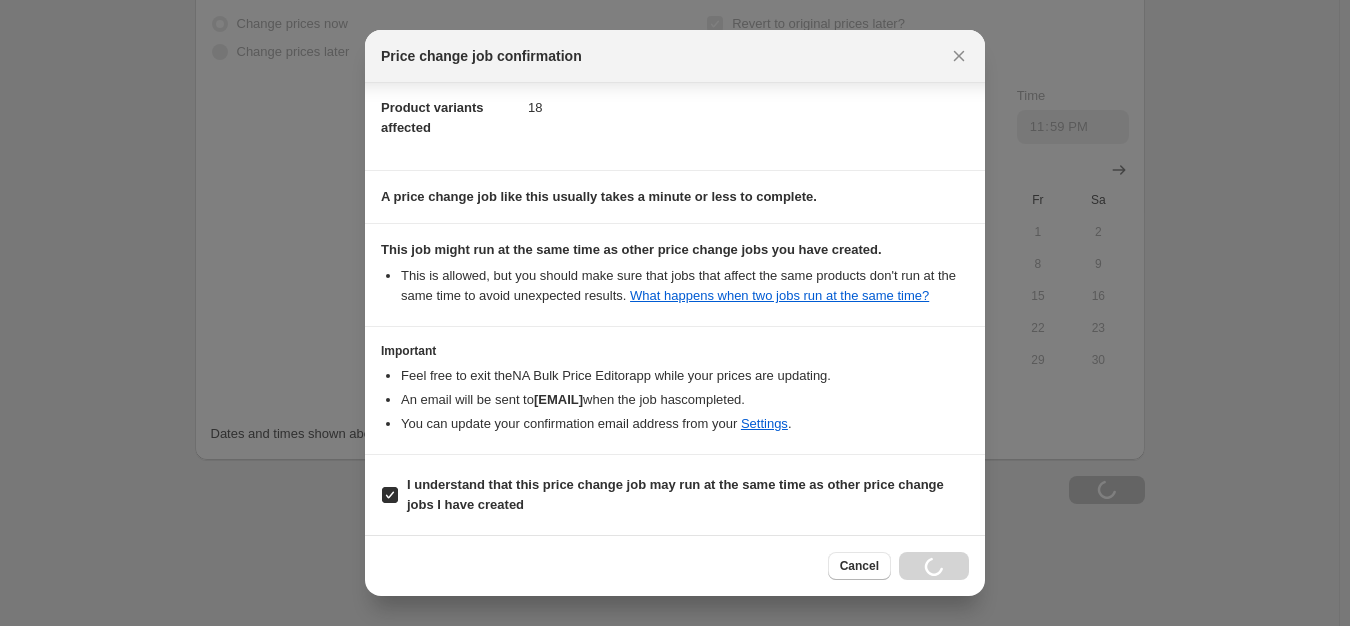 scroll, scrollTop: 2054, scrollLeft: 0, axis: vertical 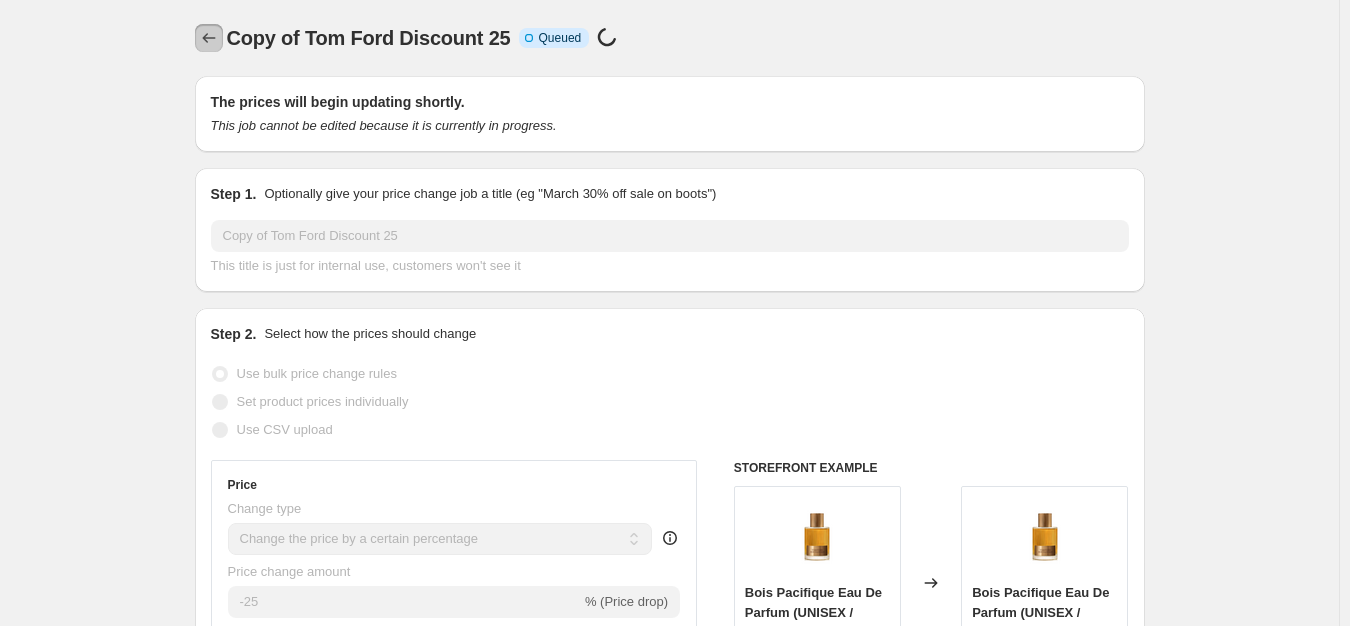 click at bounding box center [209, 38] 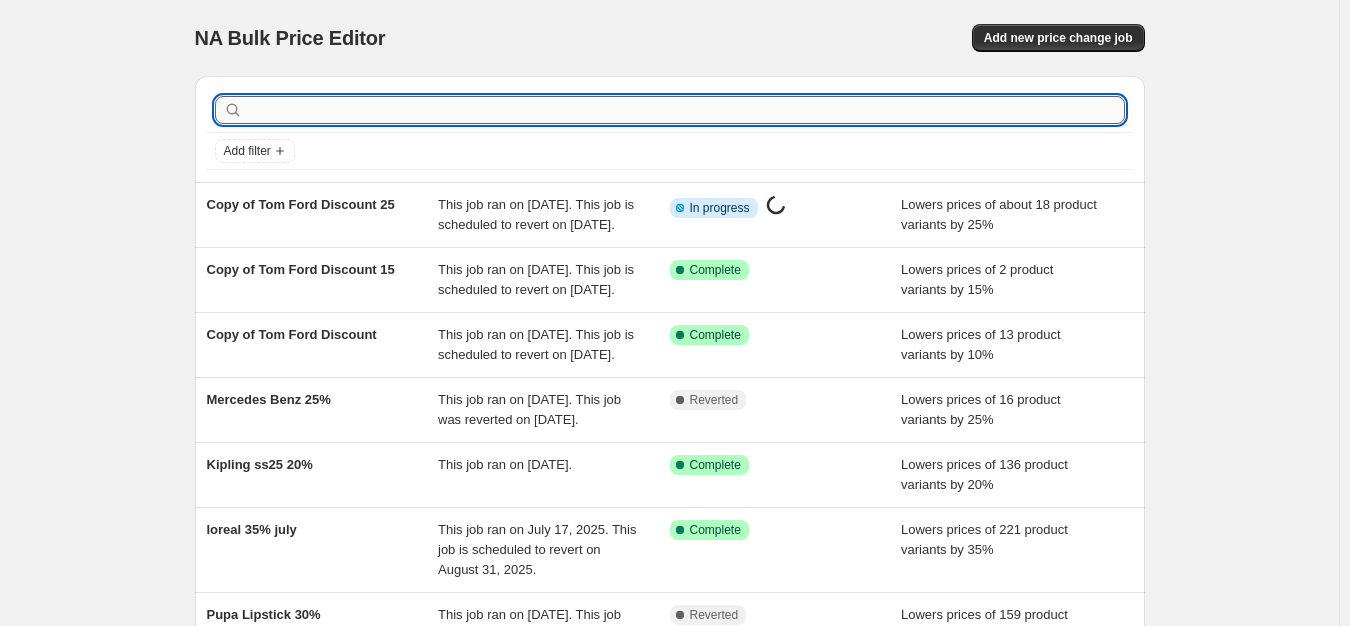 click at bounding box center (686, 110) 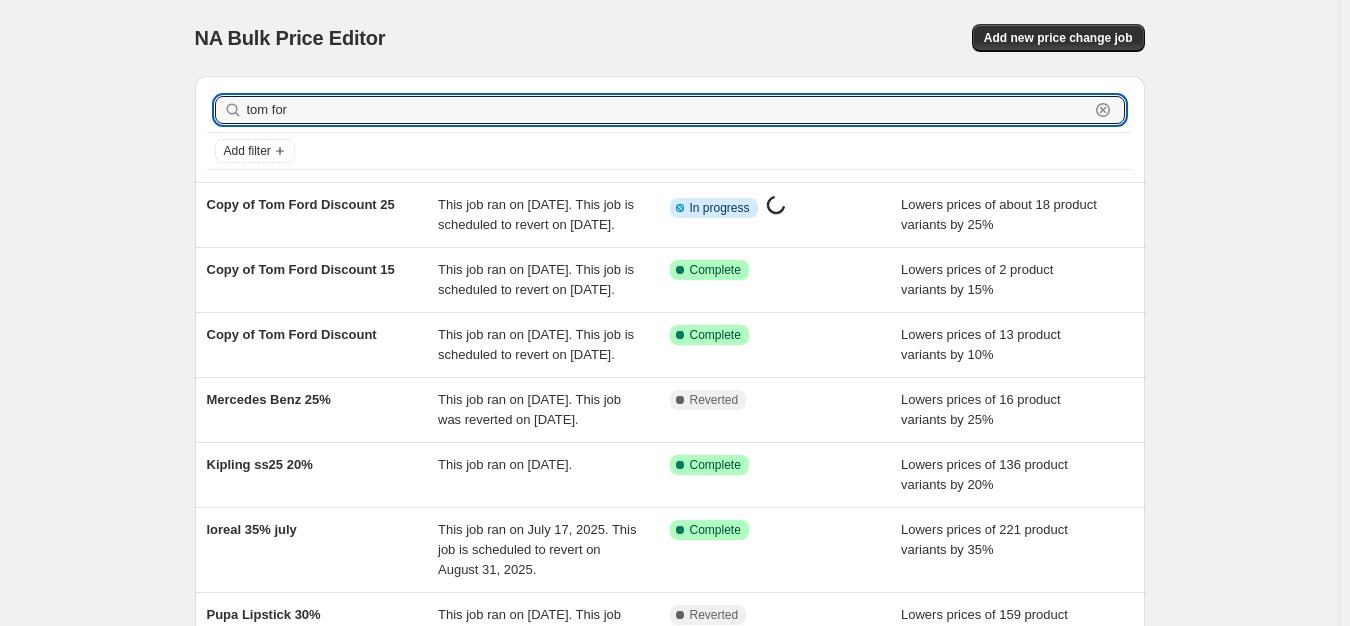 type on "tom ford" 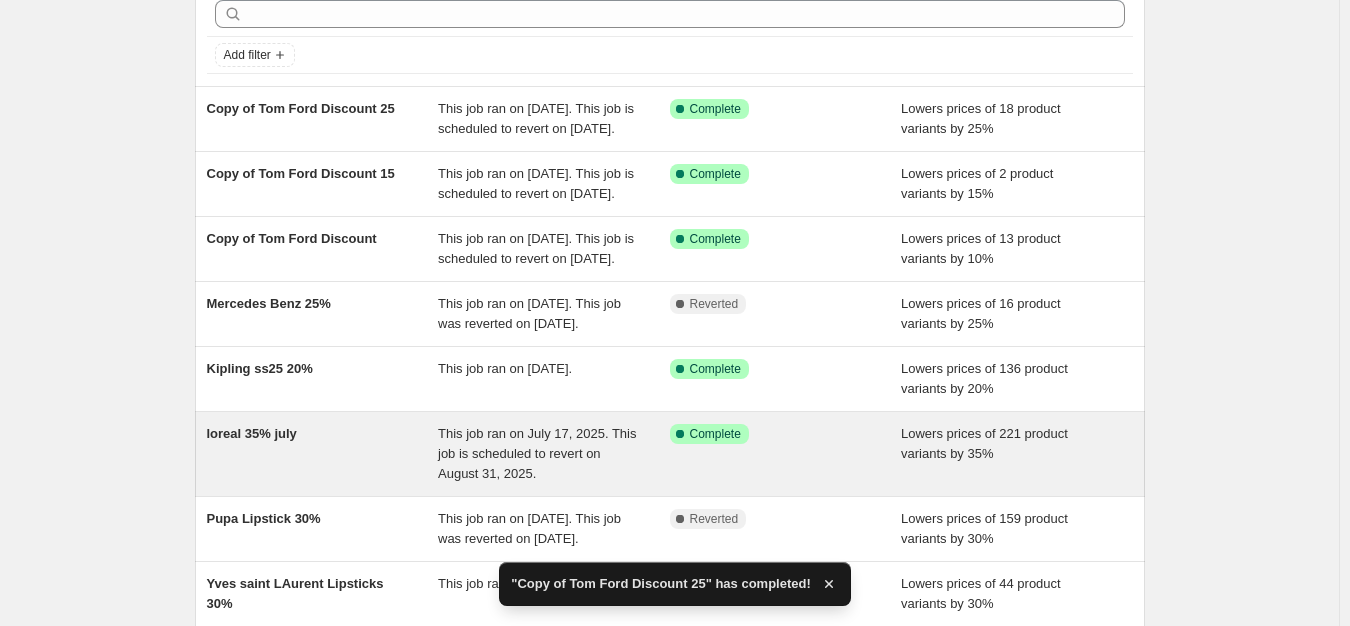 scroll, scrollTop: 0, scrollLeft: 0, axis: both 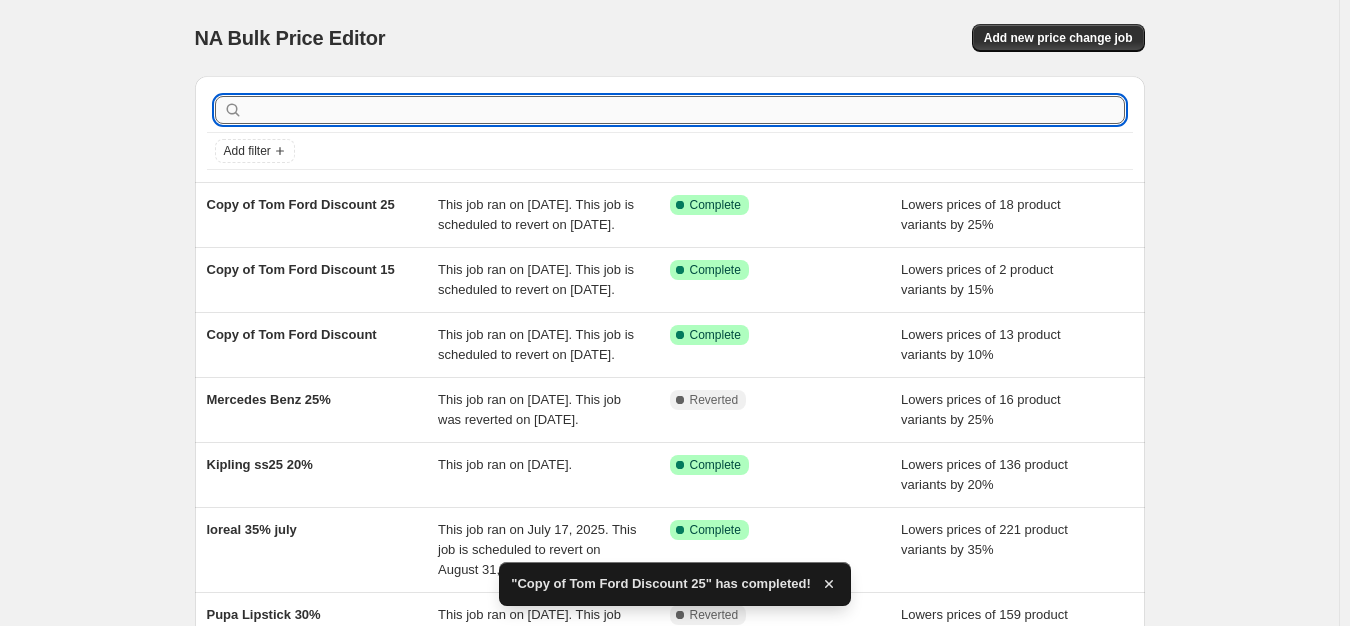 click at bounding box center (686, 110) 